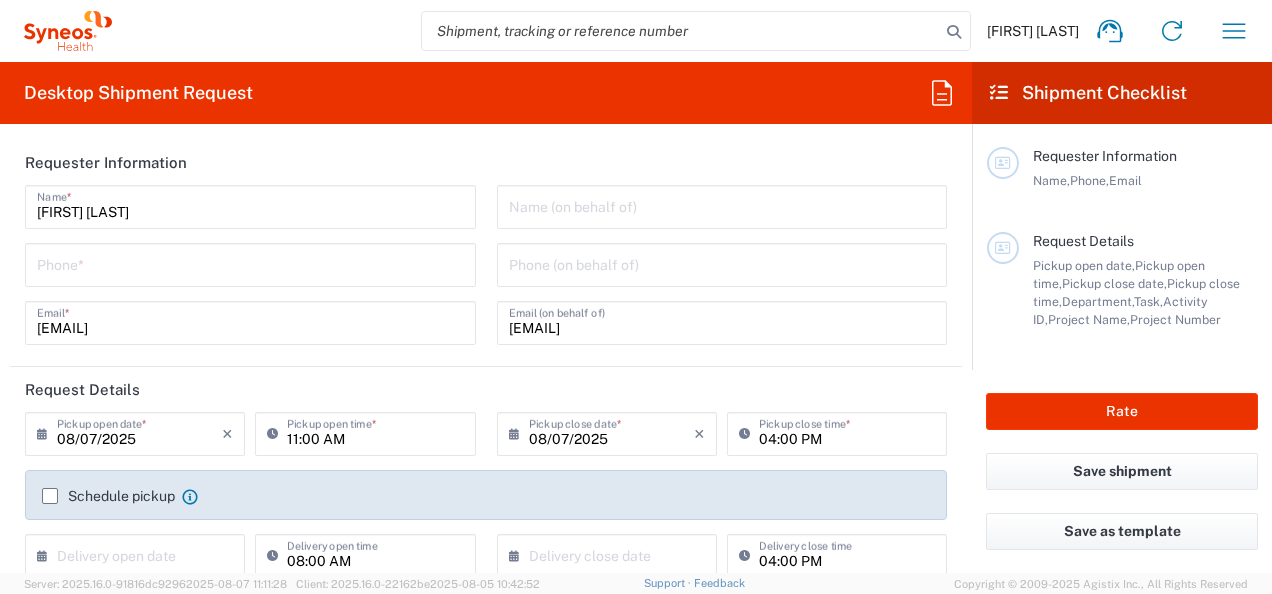 scroll, scrollTop: 0, scrollLeft: 0, axis: both 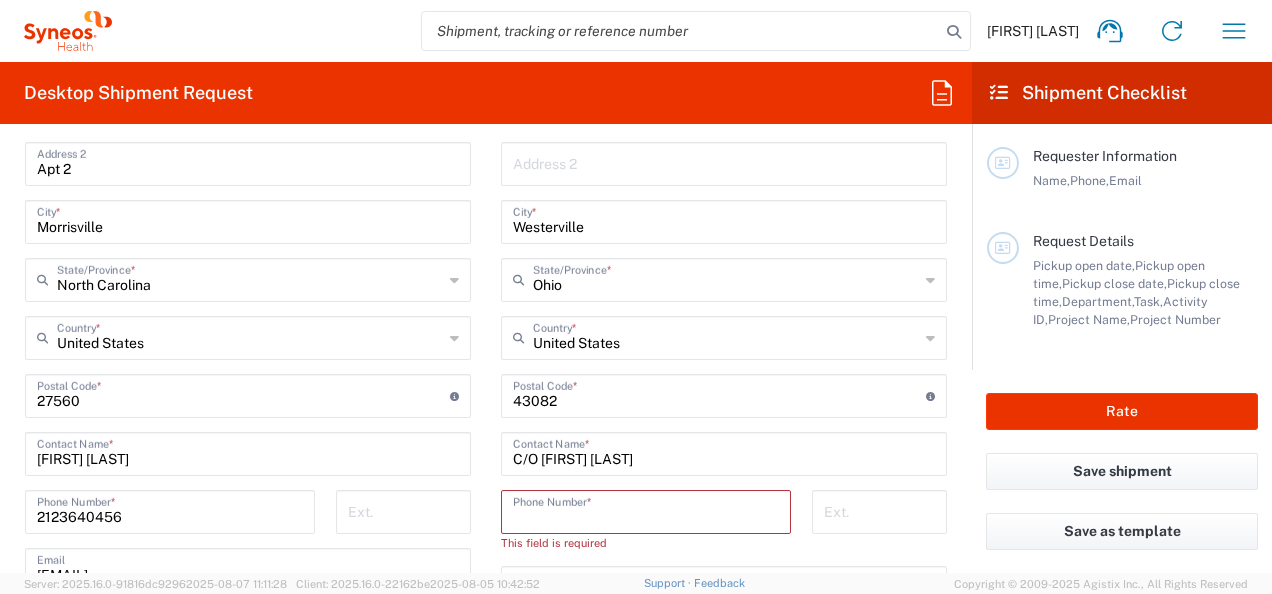 click at bounding box center [646, 510] 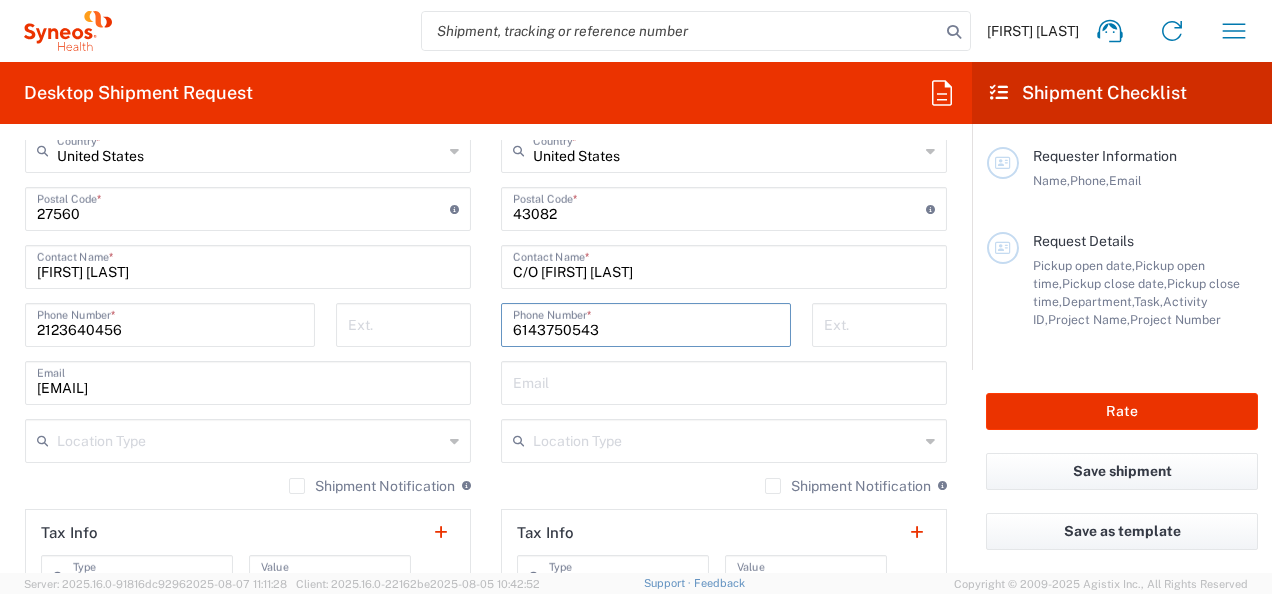 scroll, scrollTop: 1200, scrollLeft: 0, axis: vertical 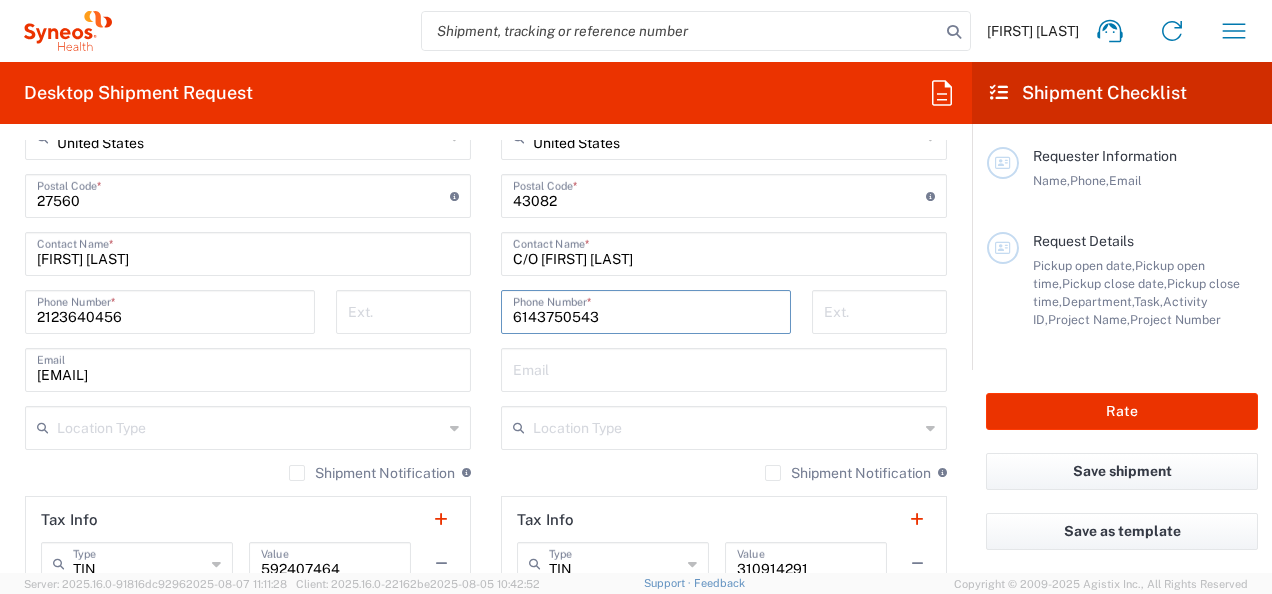 type on "6143750543" 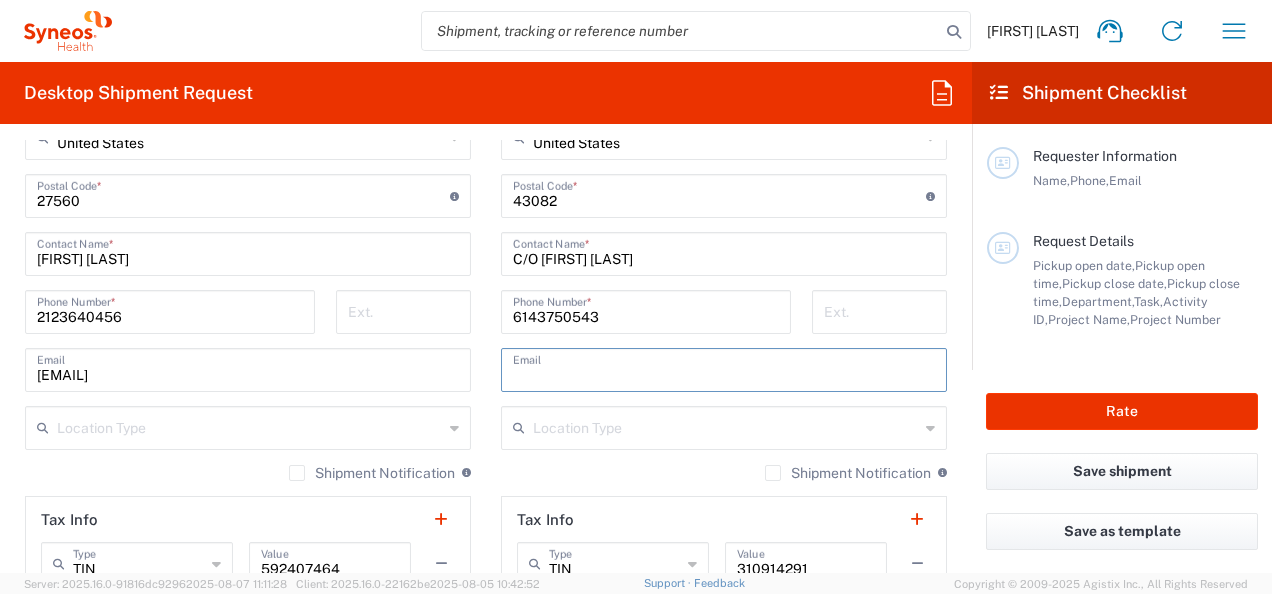 click at bounding box center (724, 368) 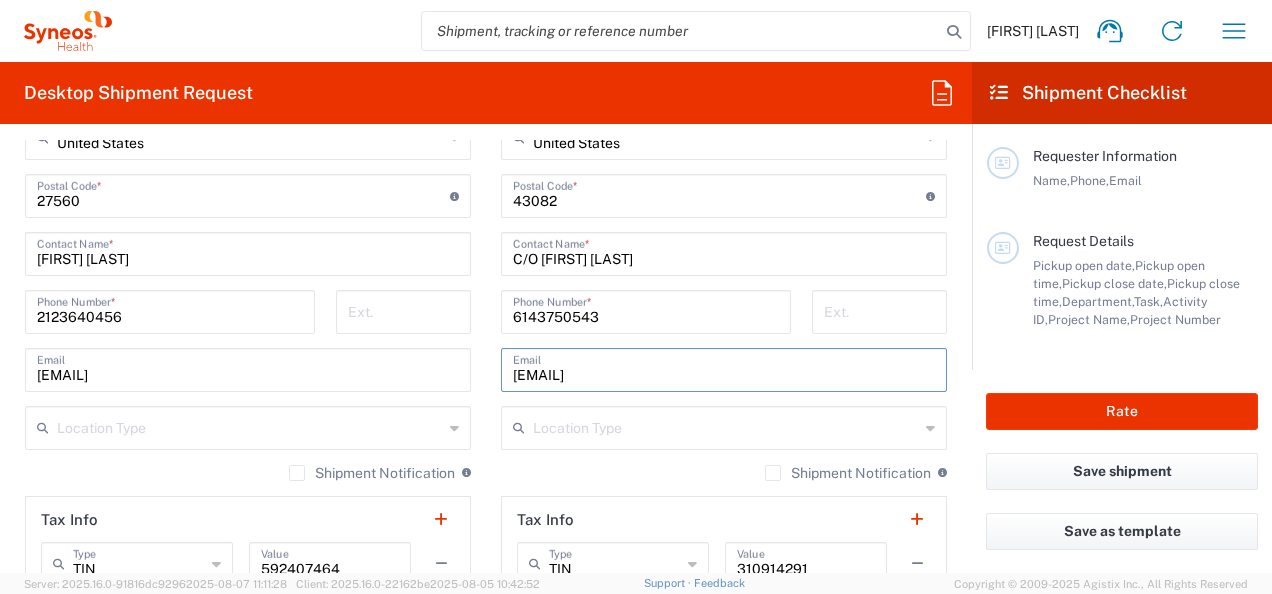 type on "[EMAIL]" 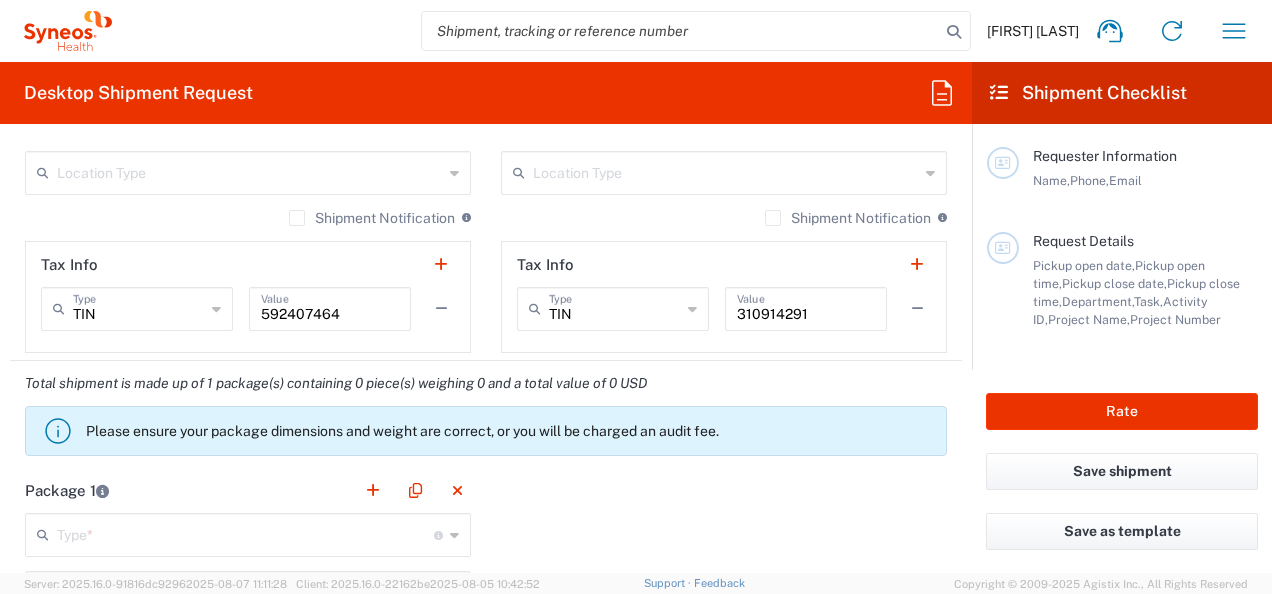scroll, scrollTop: 1497, scrollLeft: 0, axis: vertical 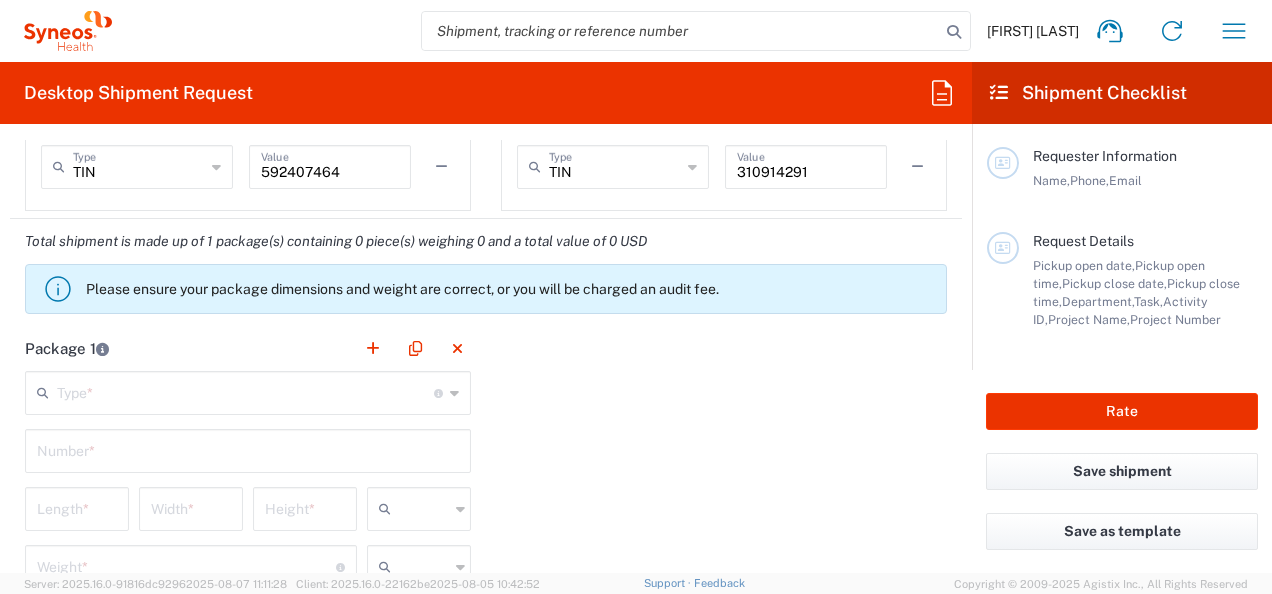 click 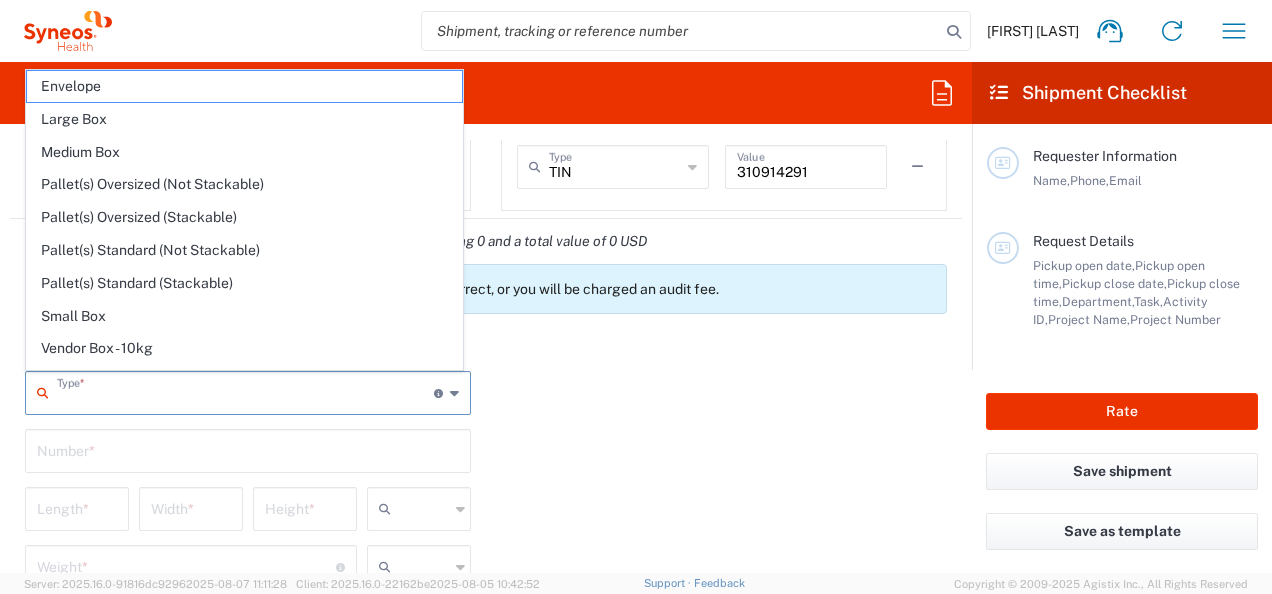 drag, startPoint x: 263, startPoint y: 141, endPoint x: 472, endPoint y: 253, distance: 237.11812 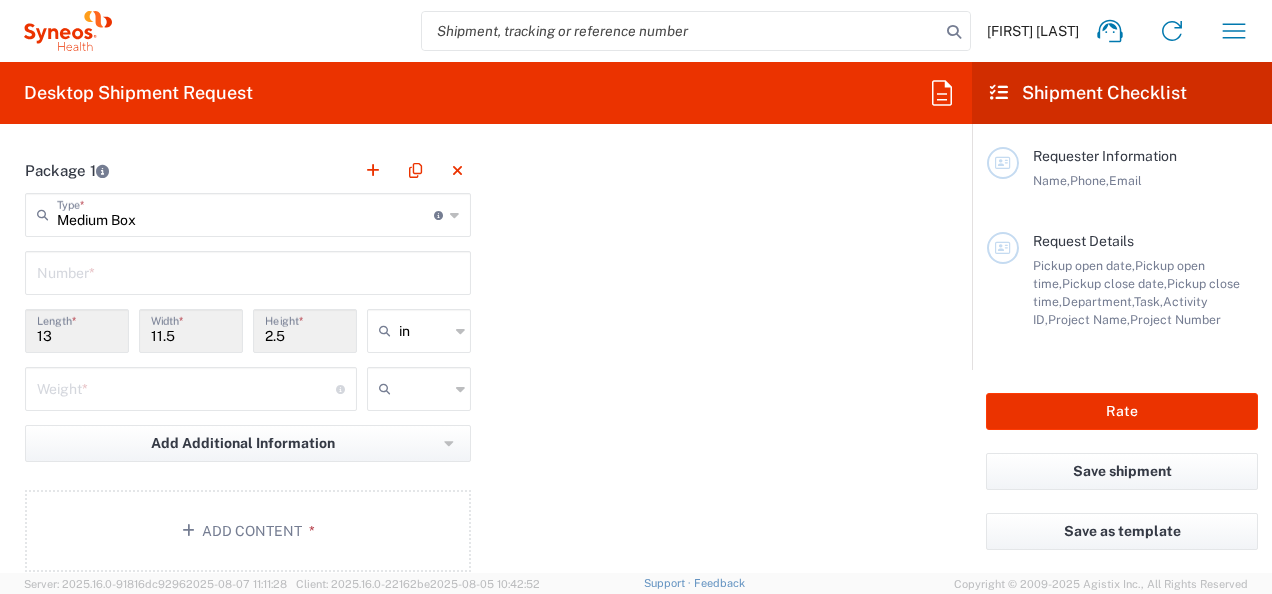 scroll, scrollTop: 1800, scrollLeft: 0, axis: vertical 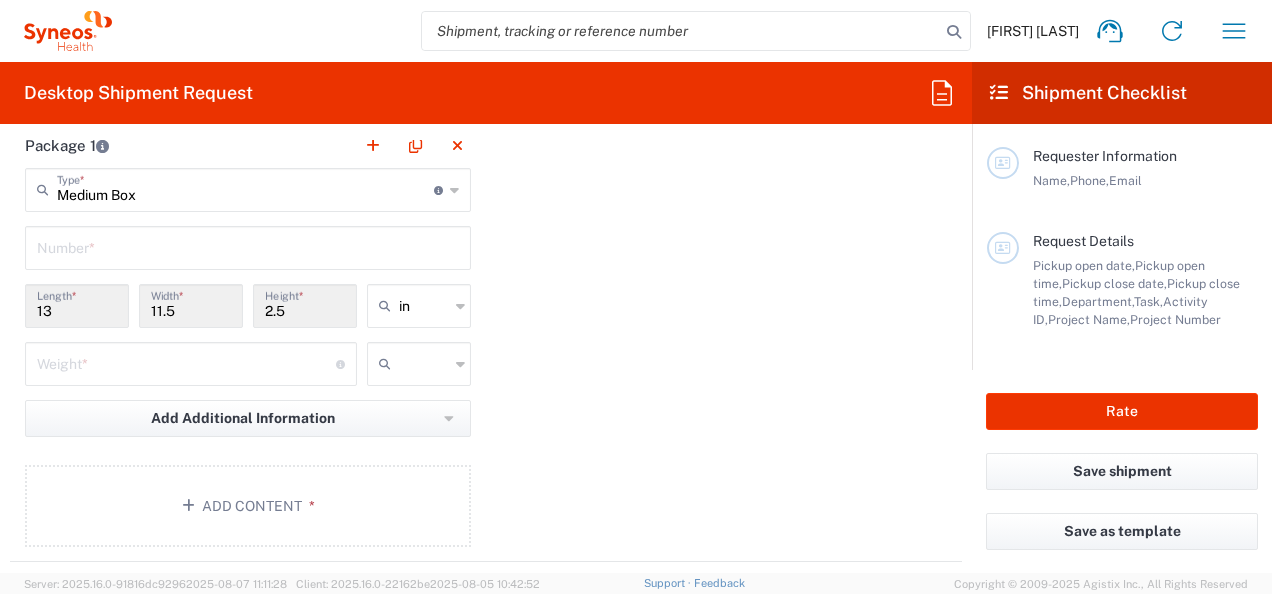 click 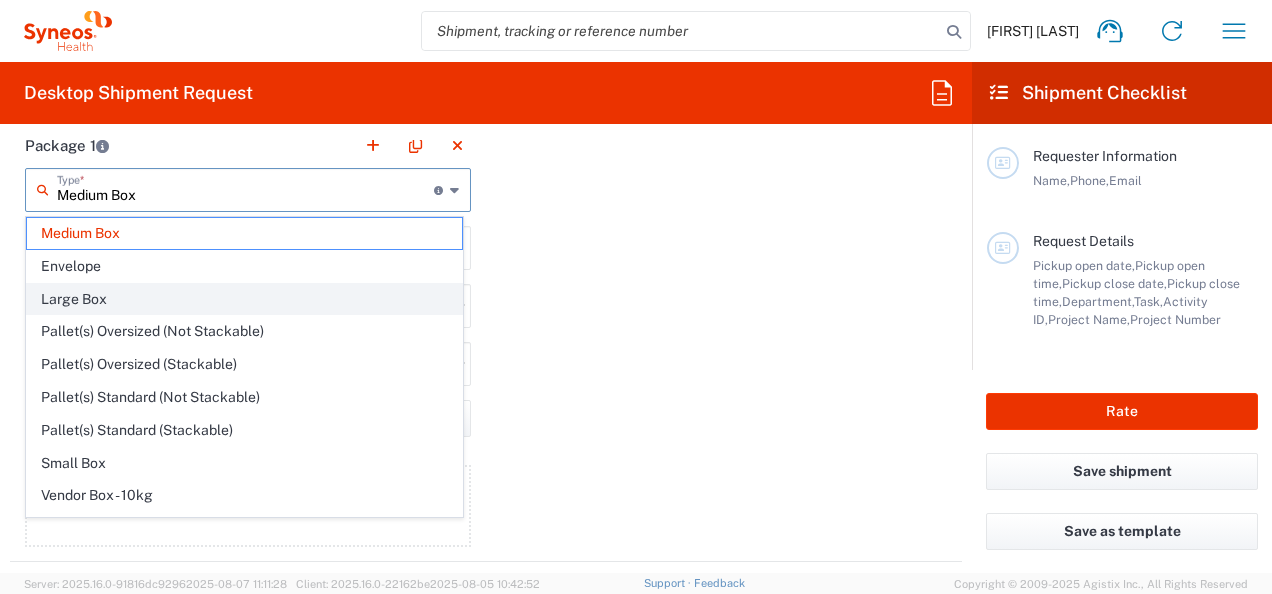 click on "Large Box" 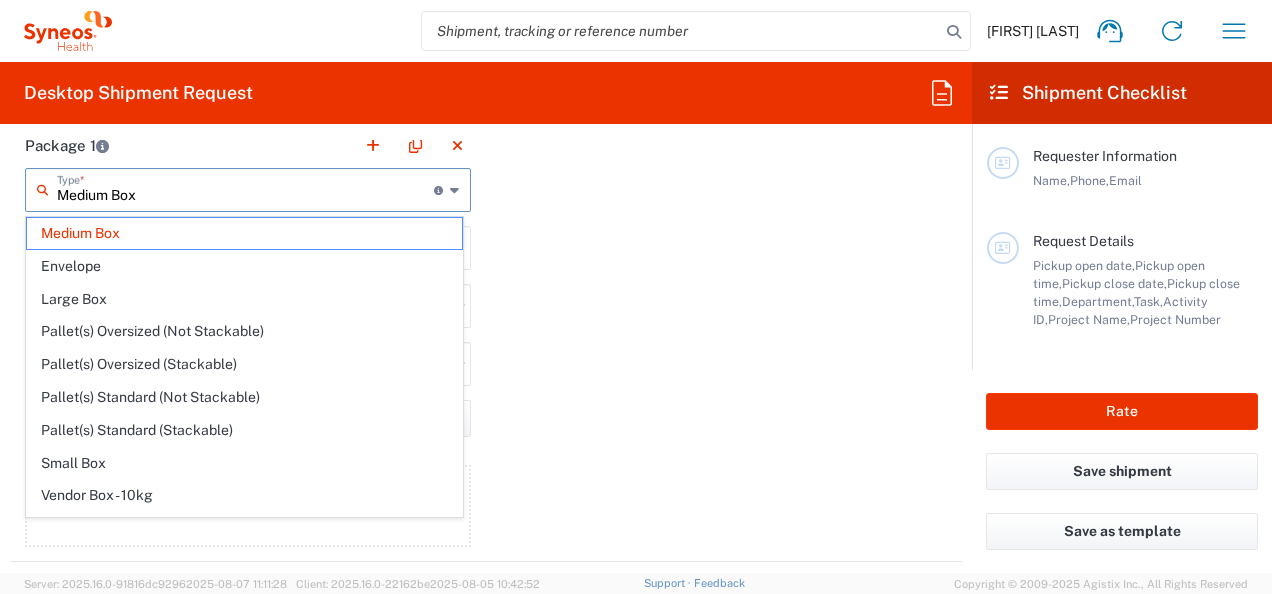 type on "Large Box" 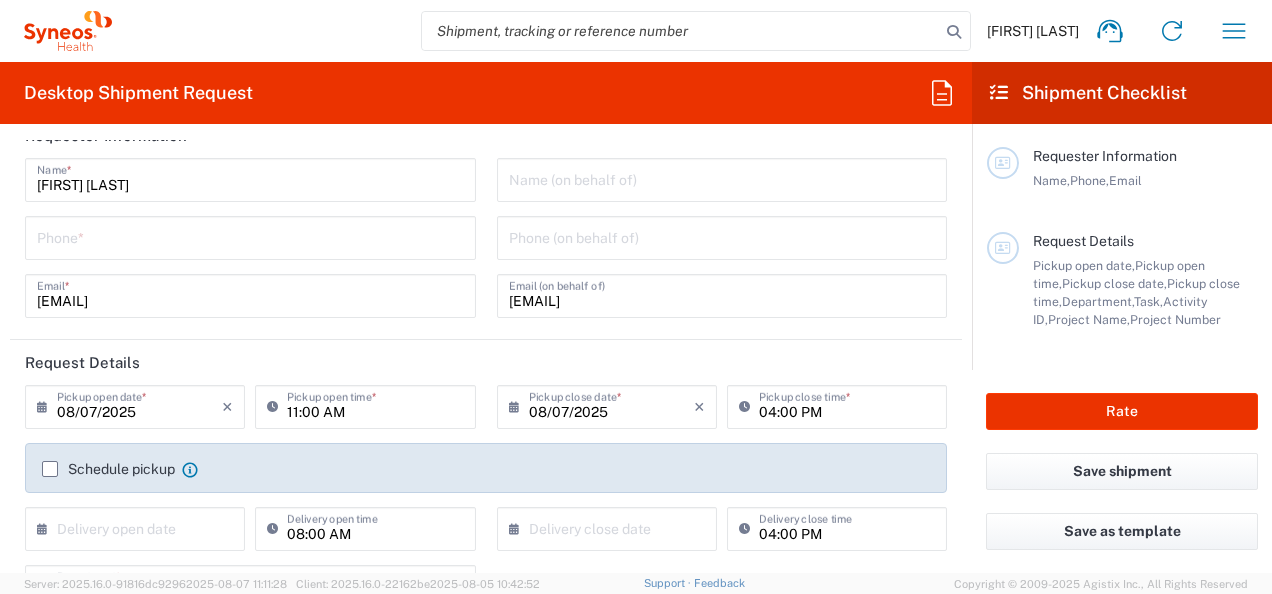 scroll, scrollTop: 0, scrollLeft: 0, axis: both 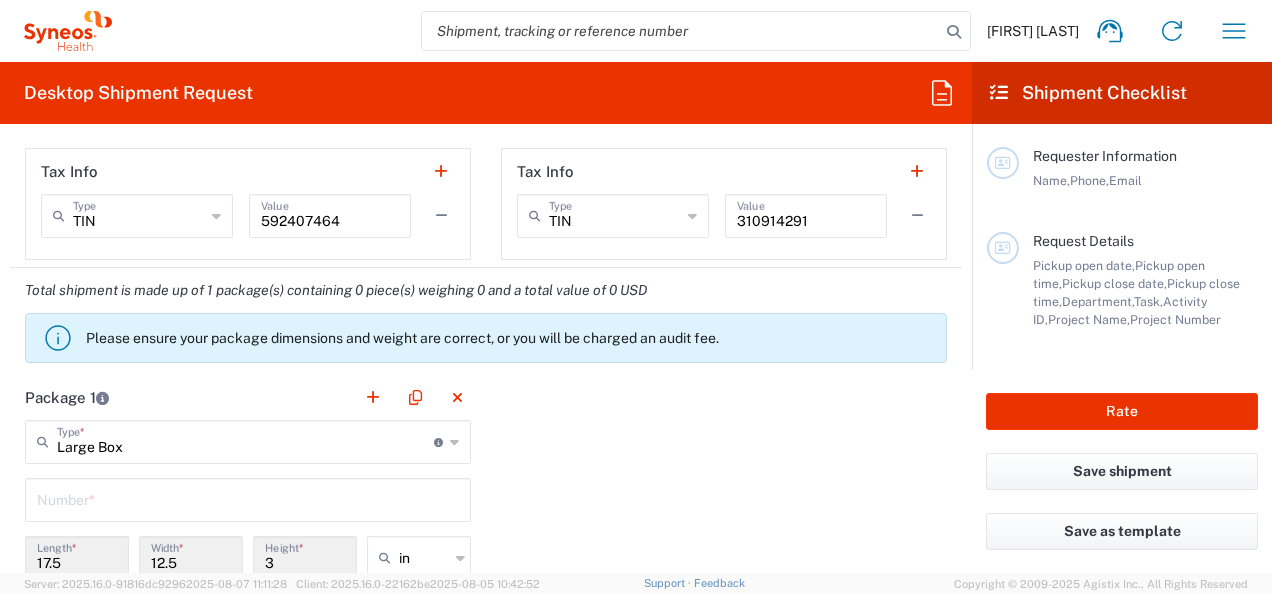 click 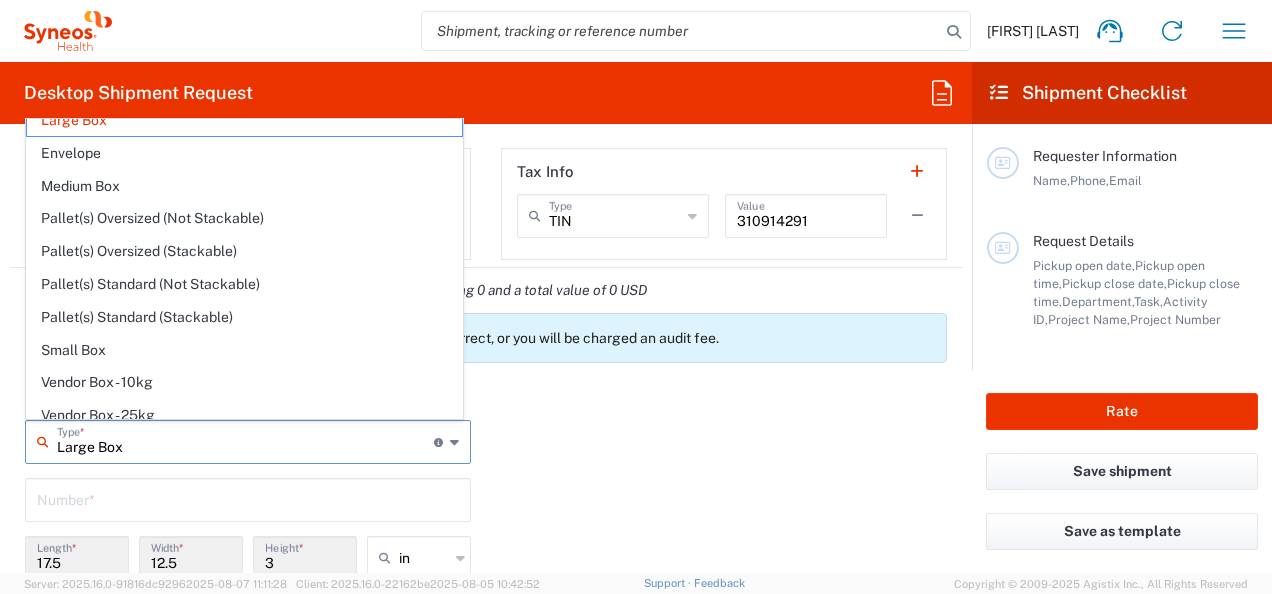 scroll, scrollTop: 0, scrollLeft: 0, axis: both 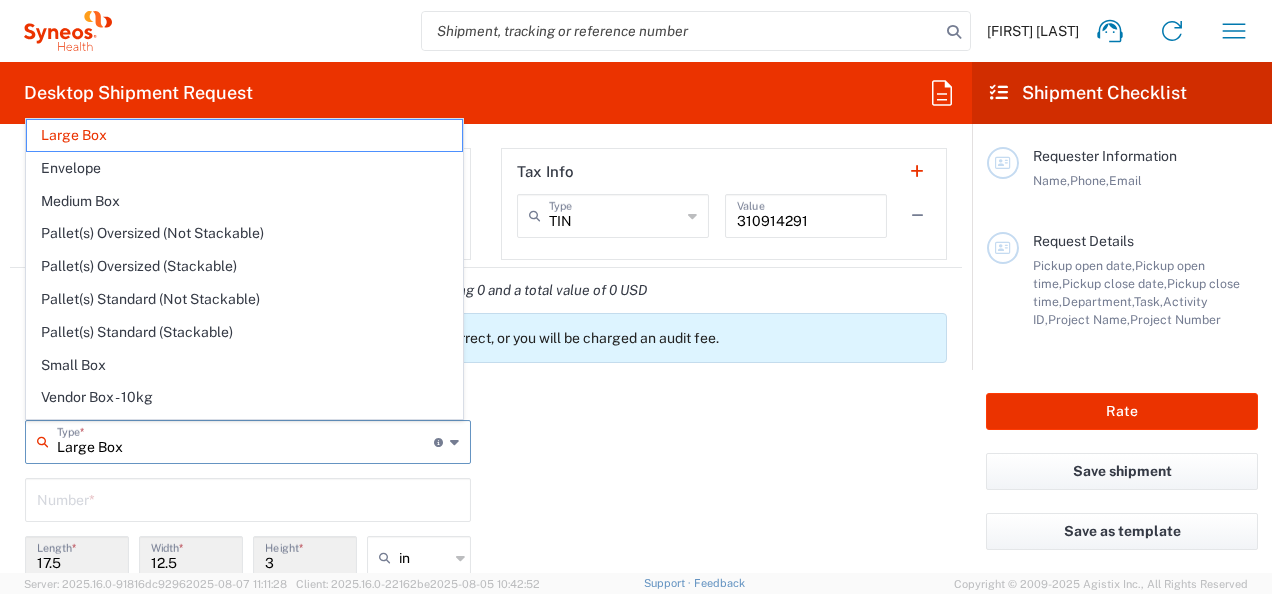 click on "Package 1  Large Box  Type  * Material used to package goods Large Box Envelope Medium Box Pallet(s) Oversized (Not Stackable) Pallet(s) Oversized (Stackable) Pallet(s) Standard (Not Stackable) Pallet(s) Standard (Stackable) Small Box Vendor Box - 10kg Vendor Box - 25kg Your Packaging  Number  * 17.5  Length  * 12.5  Width  * 3  Height  * in in cm ft  Weight  * Total weight of package(s) in pounds or kilograms kgs lbs Add Additional Information  Package material   Package temperature   Temperature device  Add Content *" 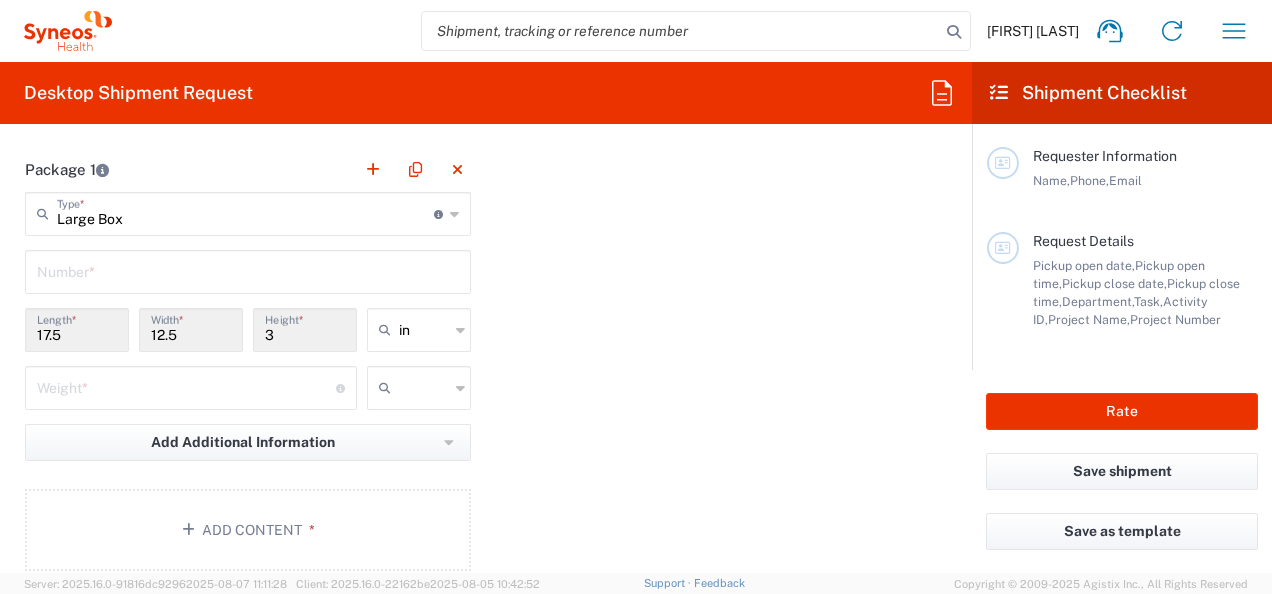 scroll, scrollTop: 1800, scrollLeft: 0, axis: vertical 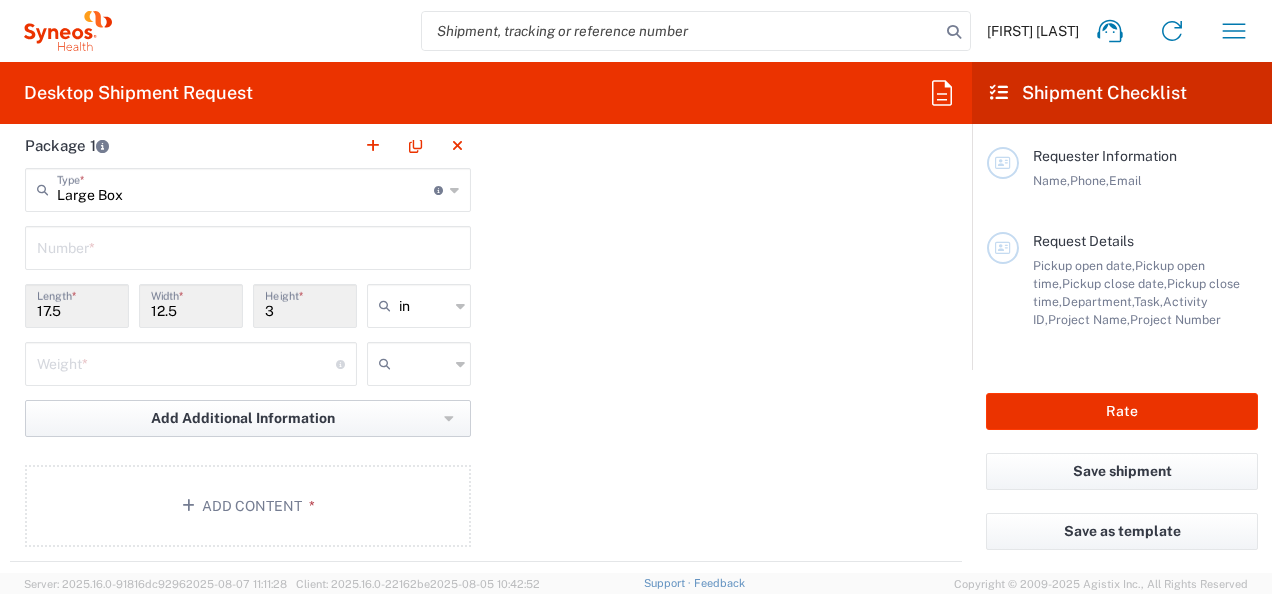 click on "Add Additional Information" 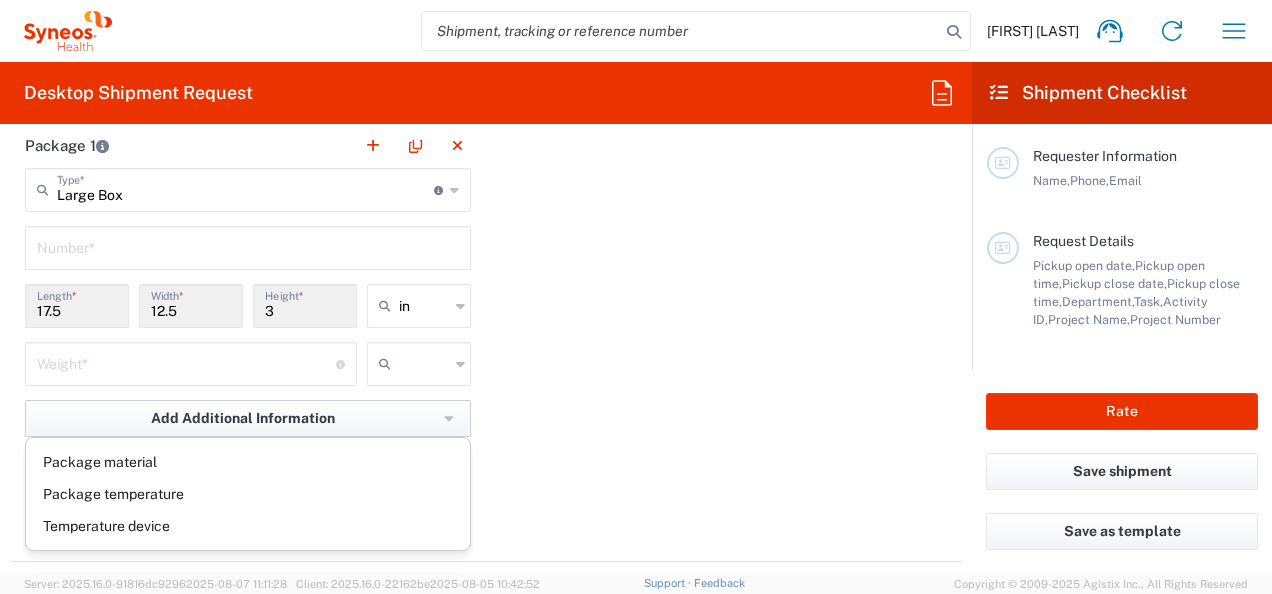 click 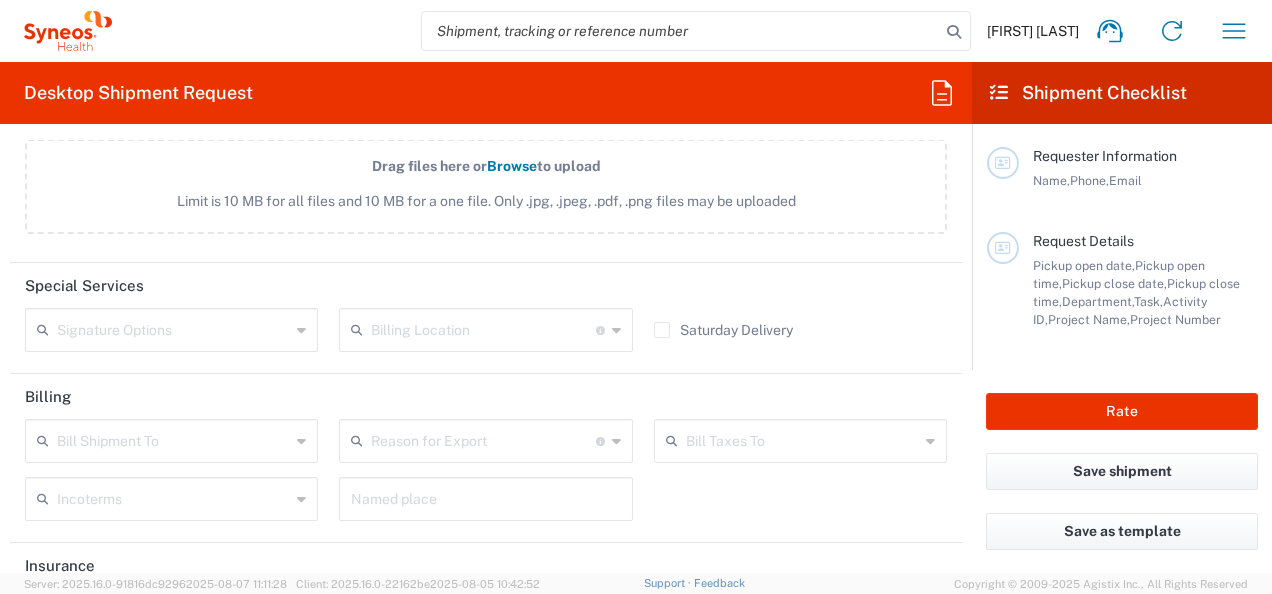 scroll, scrollTop: 2477, scrollLeft: 0, axis: vertical 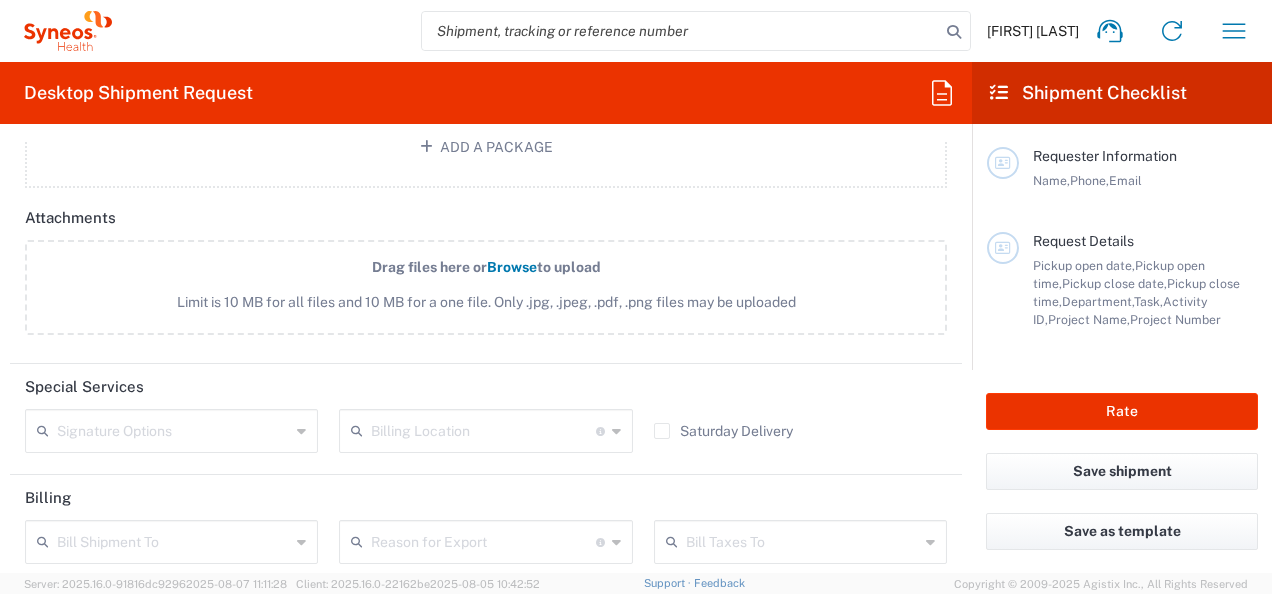 click on "Signature Options" 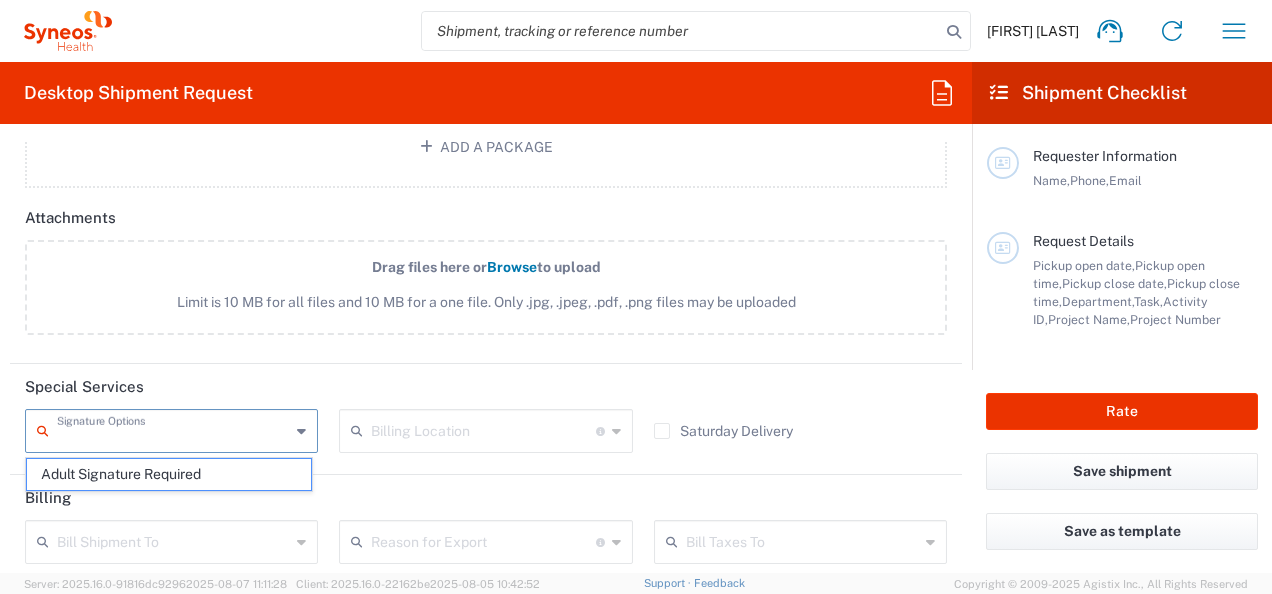 click on "Signature Options" 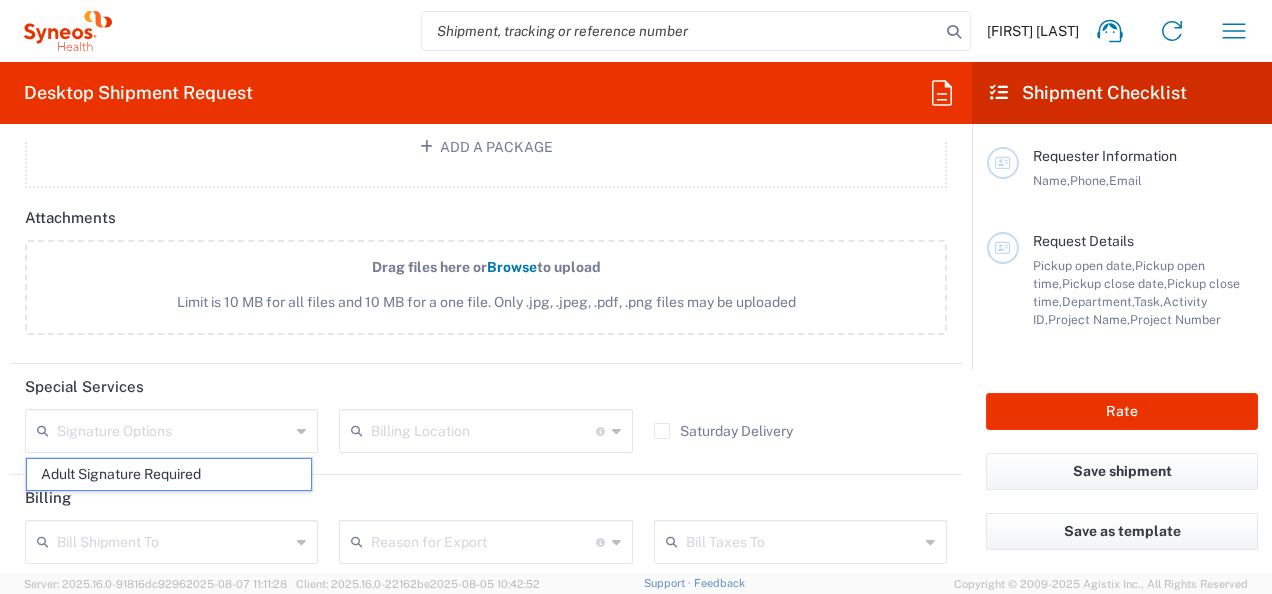 click 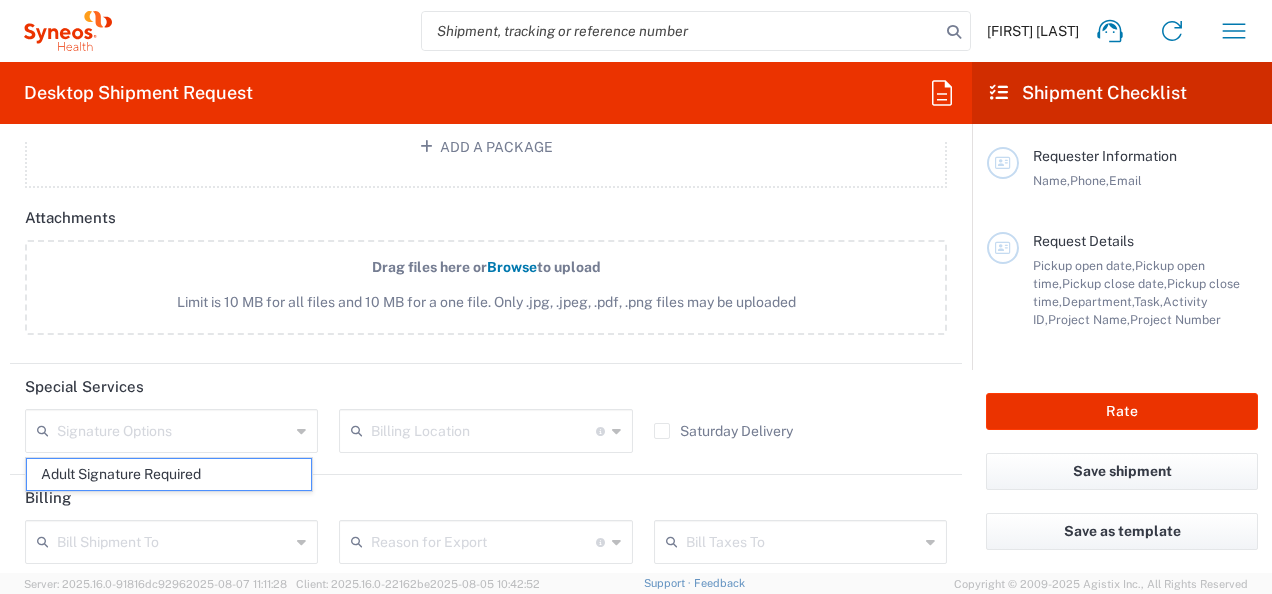 click on "Signature Options" 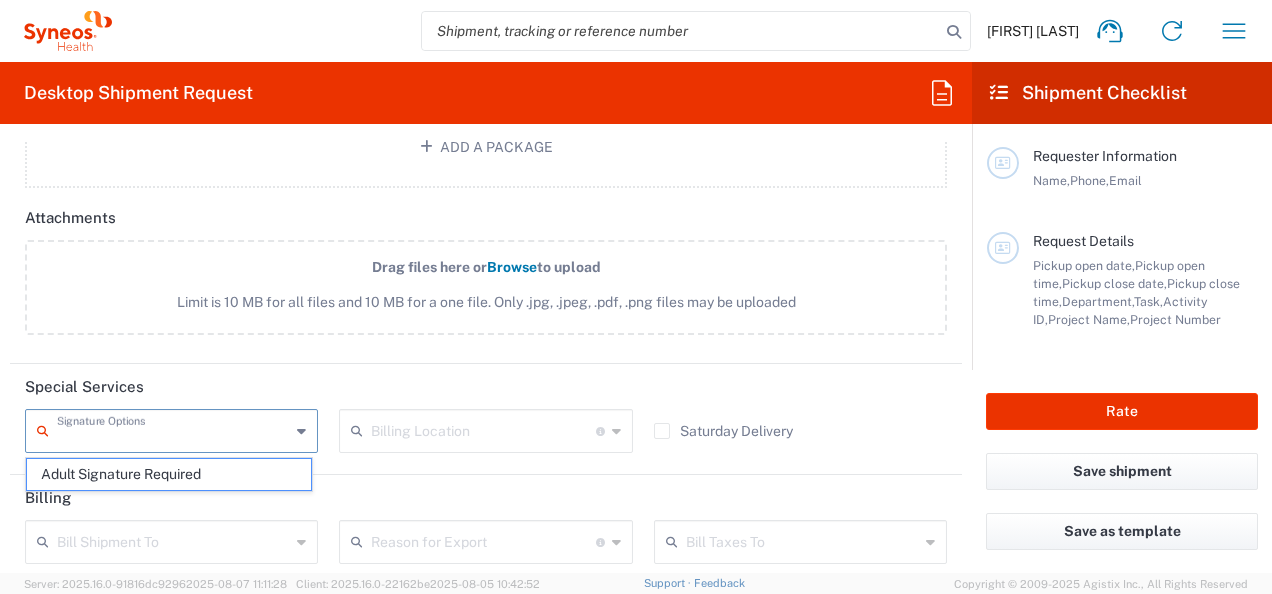 click on "Limit is 10 MB for all files and 10 MB for a one file. Only .jpg, .jpeg, .pdf, .png files may be uploaded" 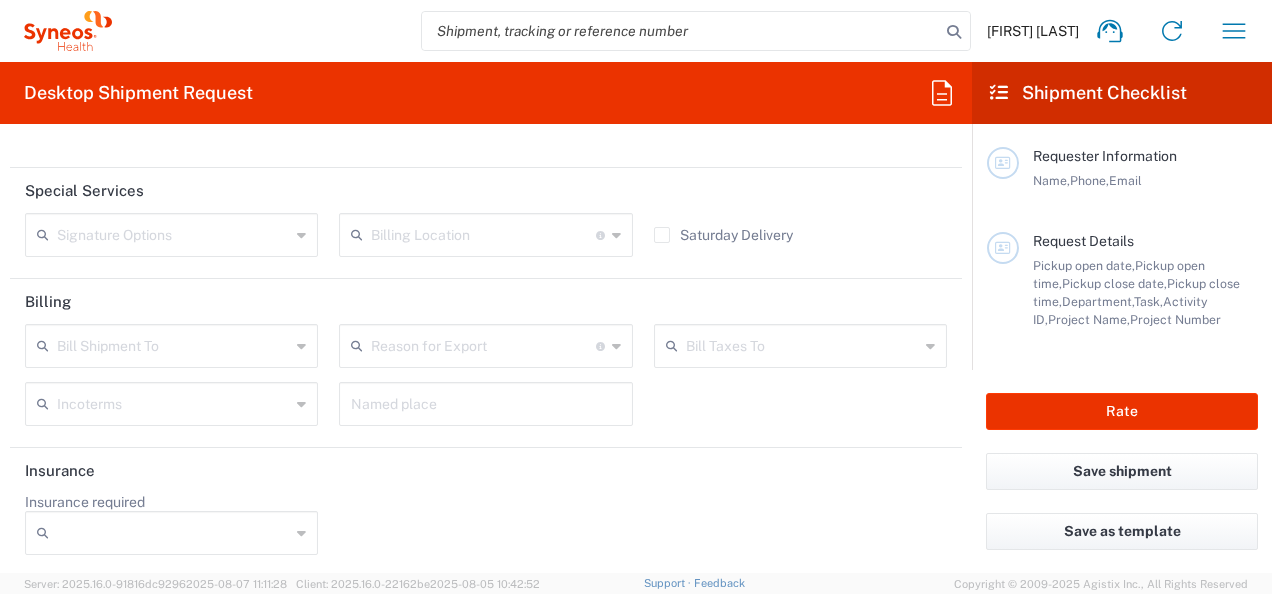 scroll, scrollTop: 2477, scrollLeft: 0, axis: vertical 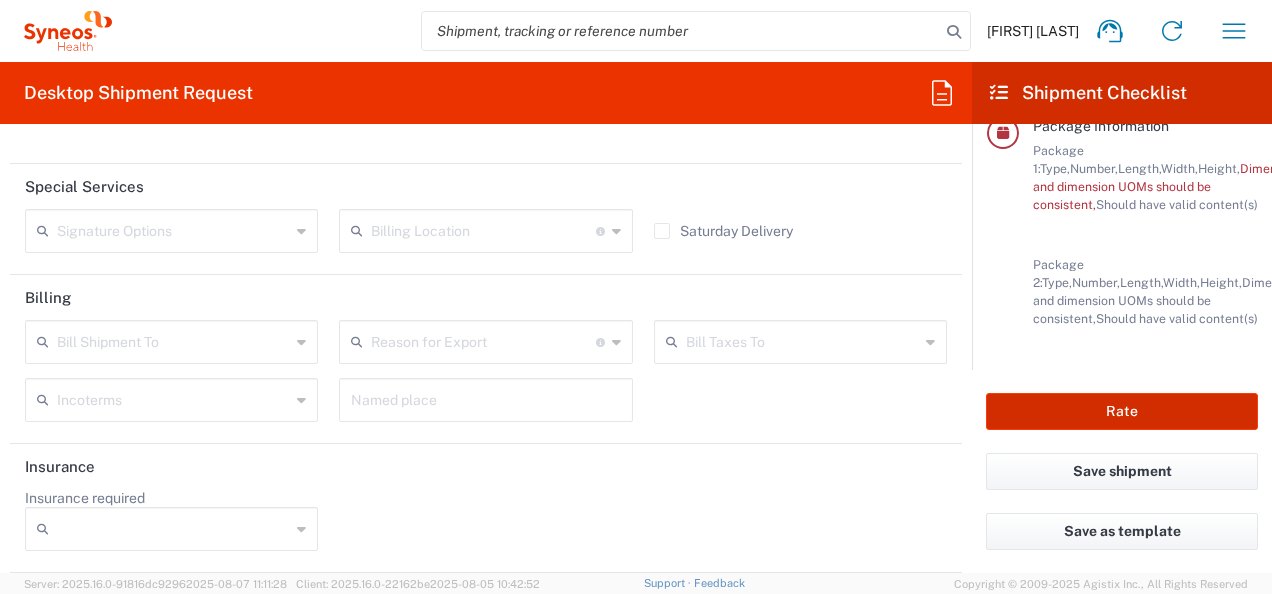 click on "Rate" 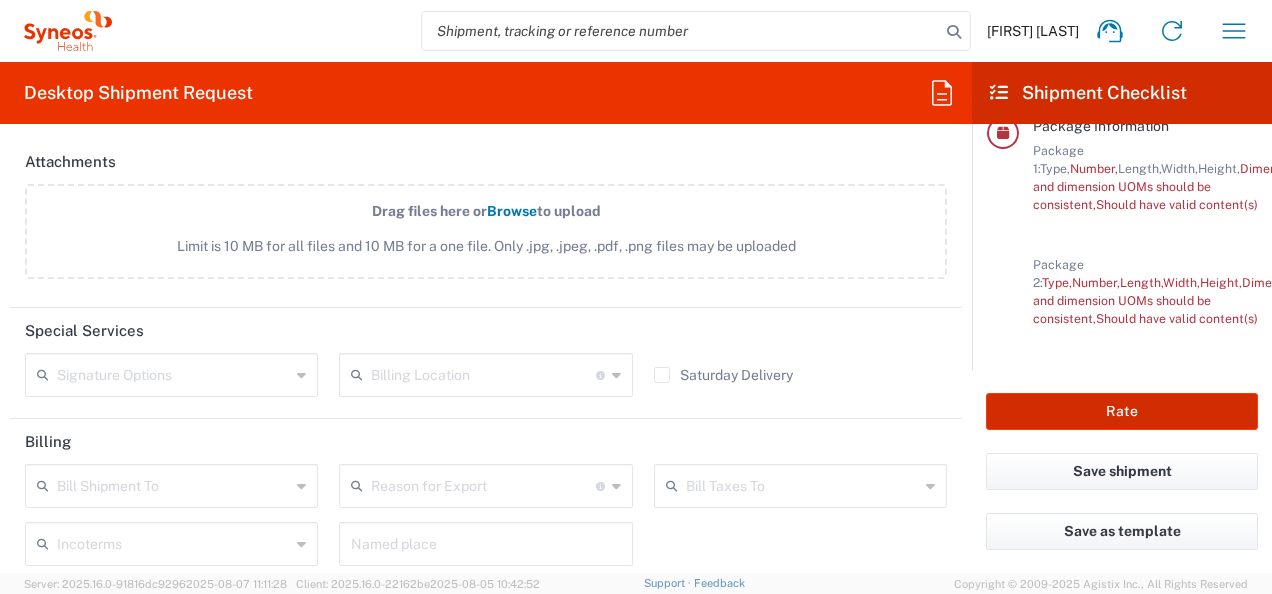 scroll, scrollTop: 2621, scrollLeft: 0, axis: vertical 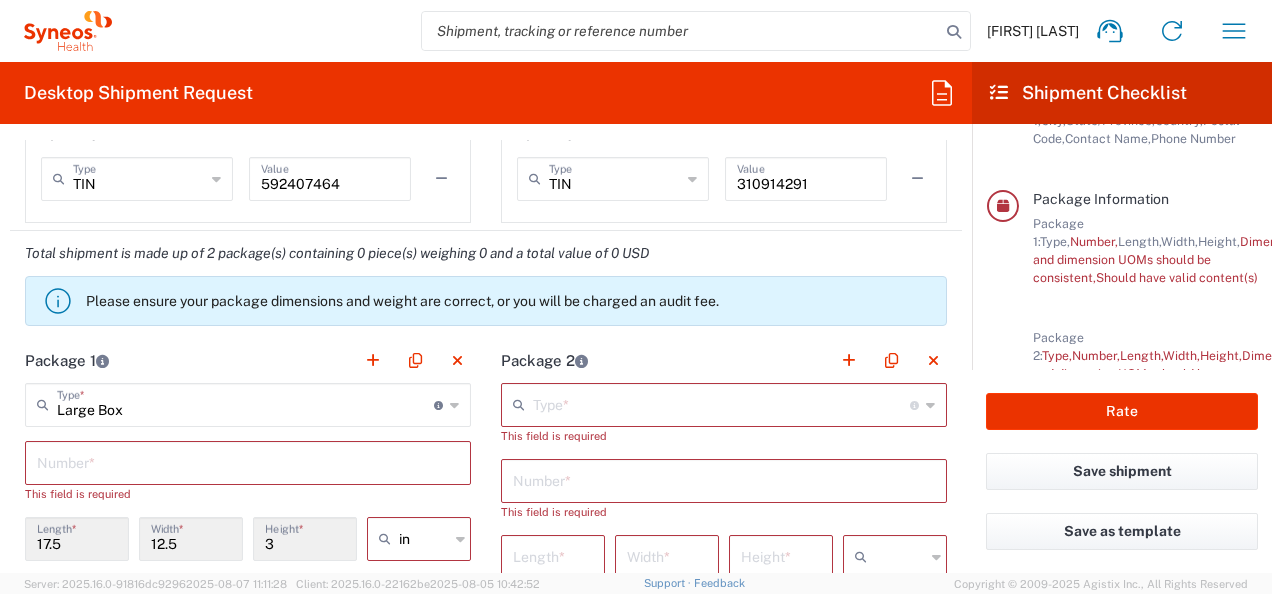 click at bounding box center [248, 461] 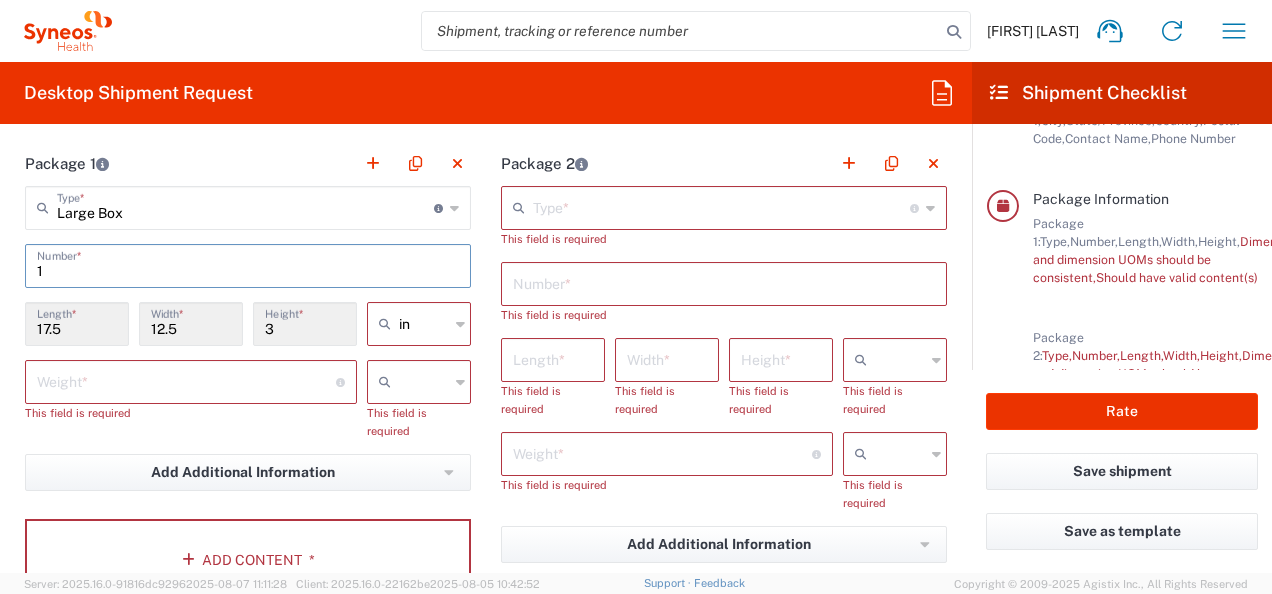 scroll, scrollTop: 1821, scrollLeft: 0, axis: vertical 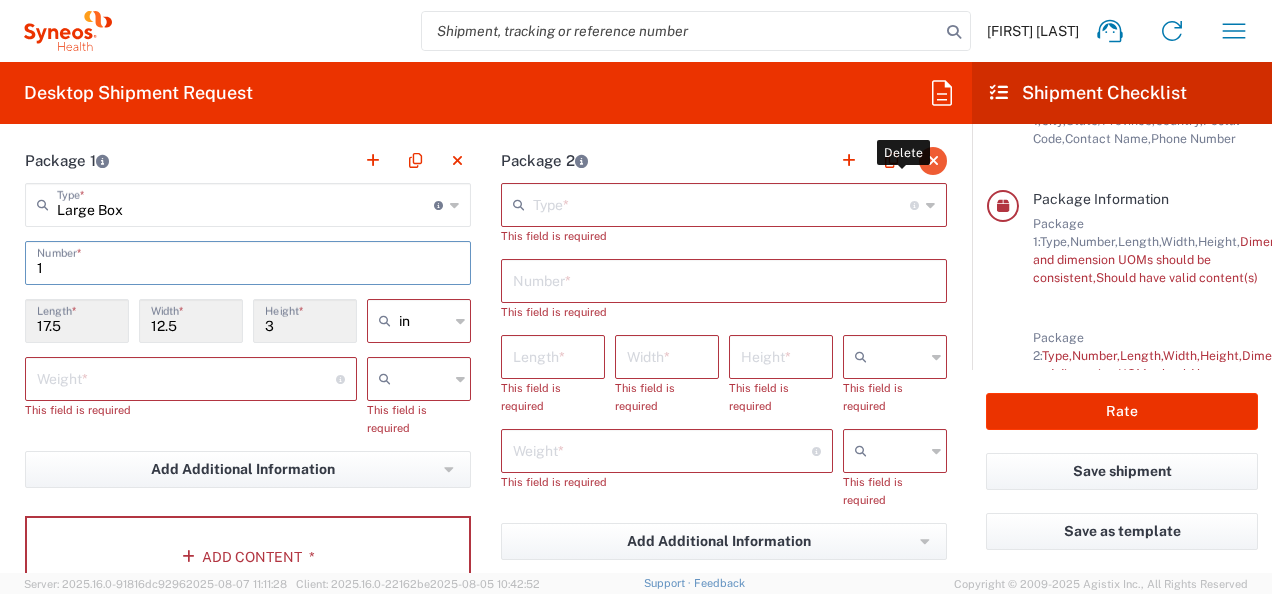 type on "1" 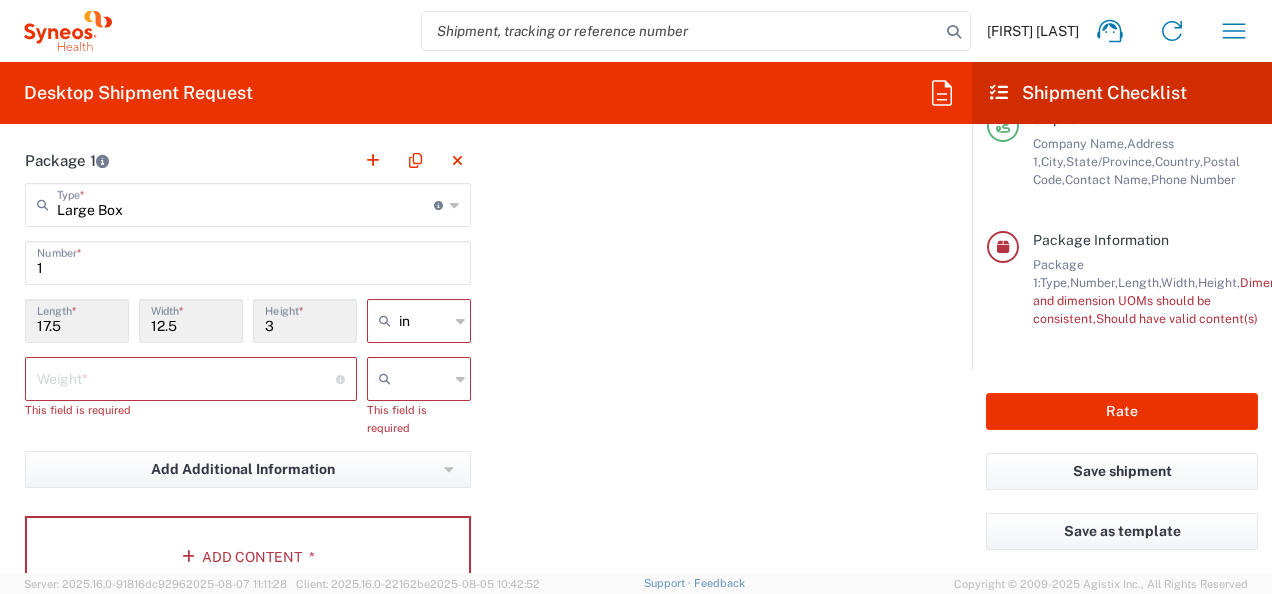 scroll, scrollTop: 400, scrollLeft: 0, axis: vertical 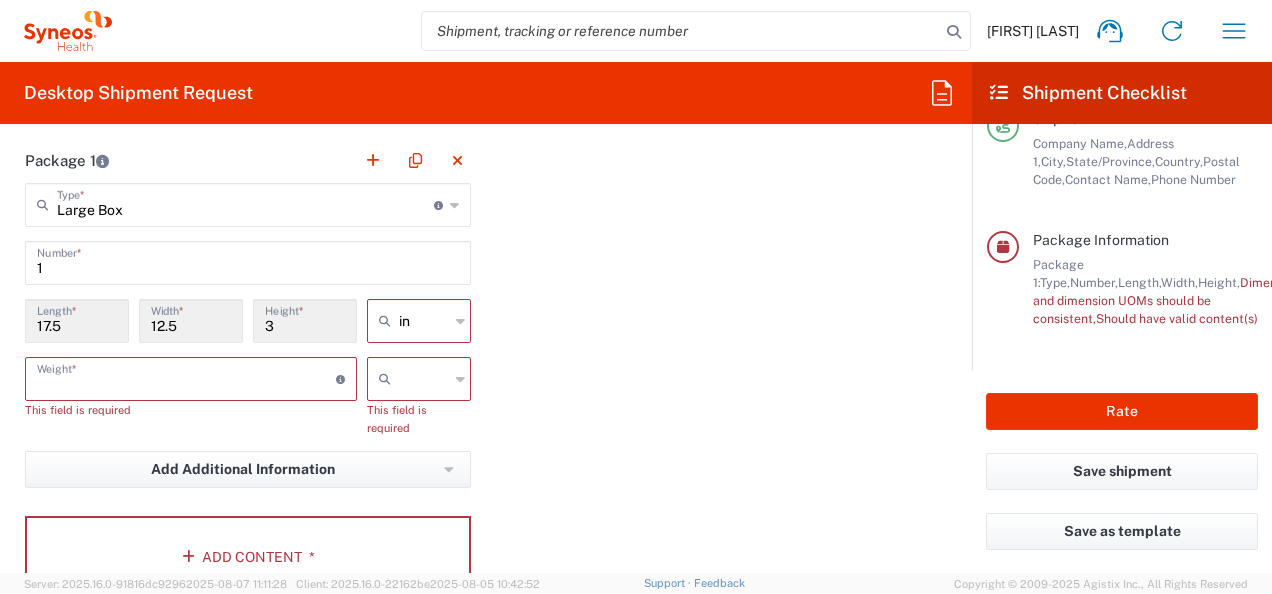 click at bounding box center [186, 377] 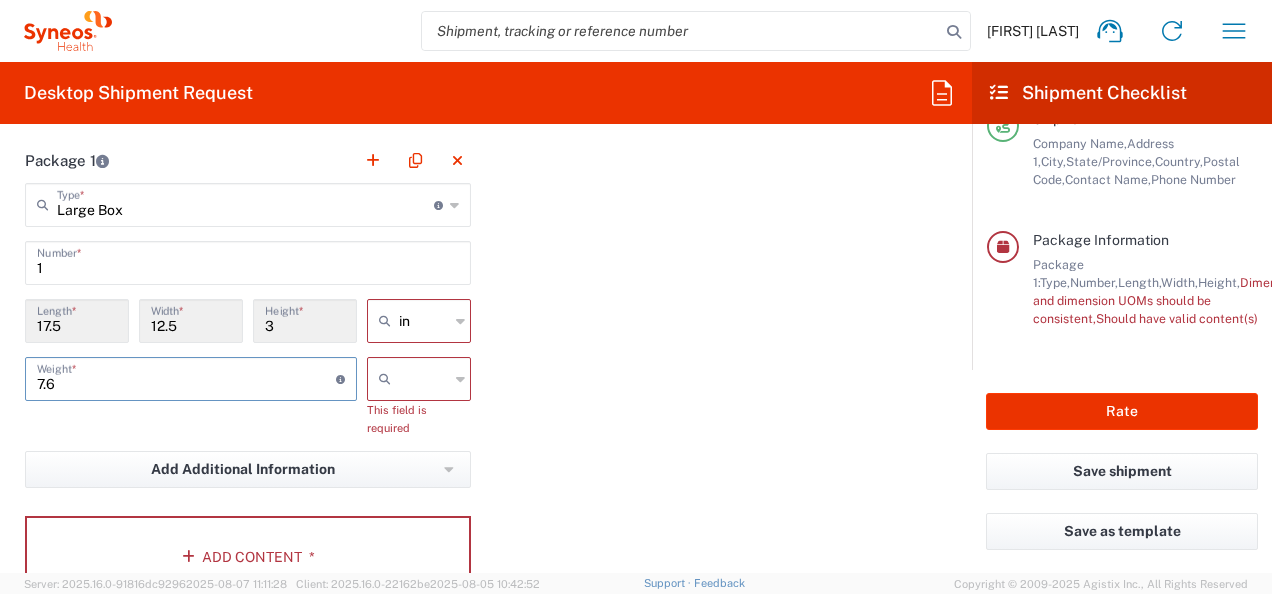 type on "7.6" 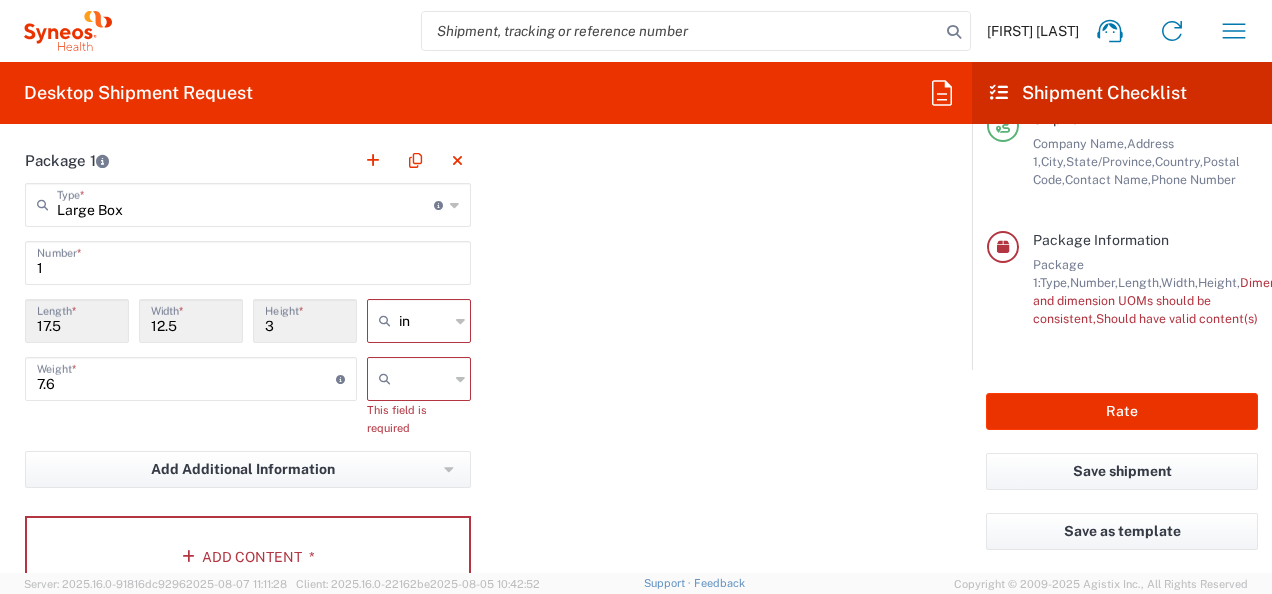 click 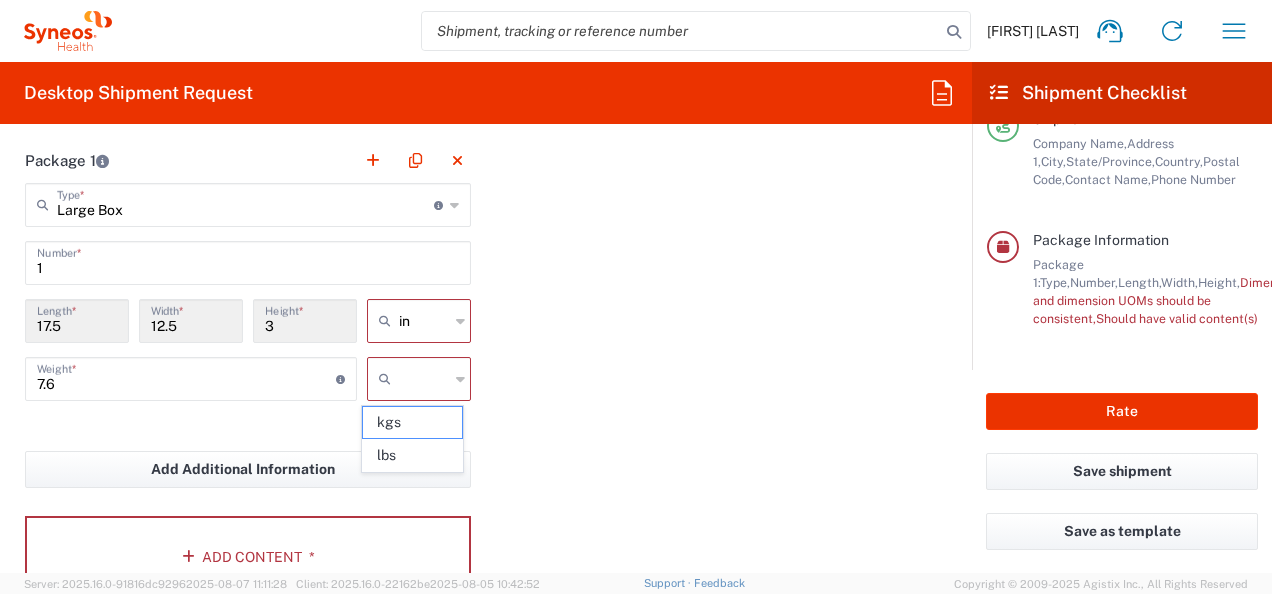 click 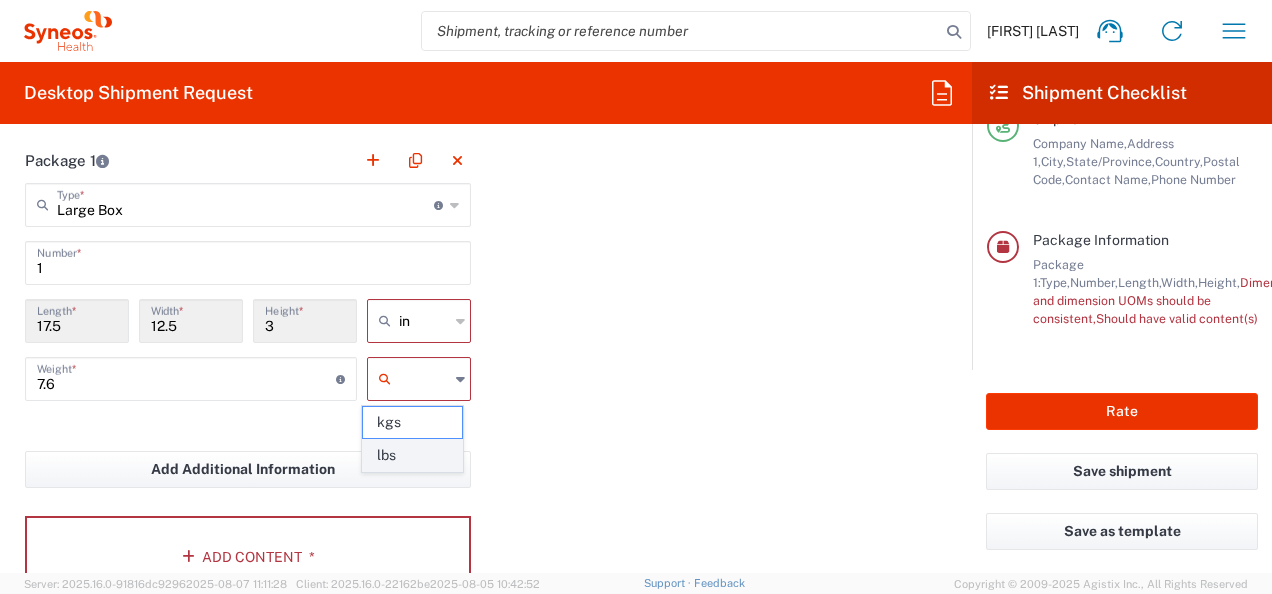 click on "lbs" 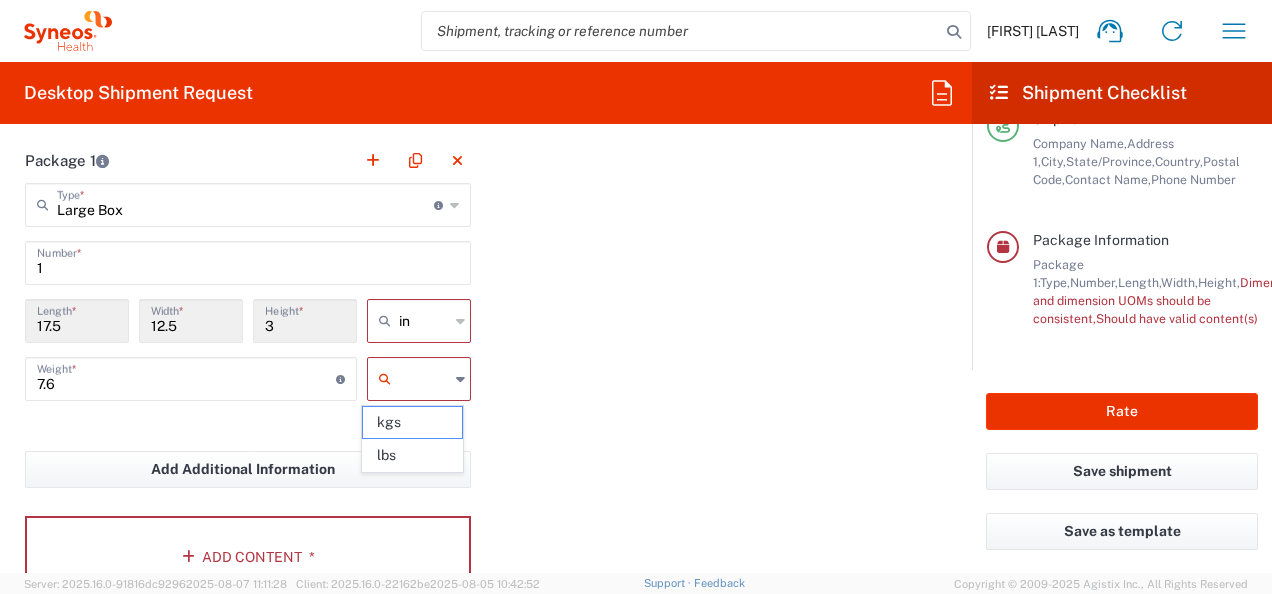 type on "lbs" 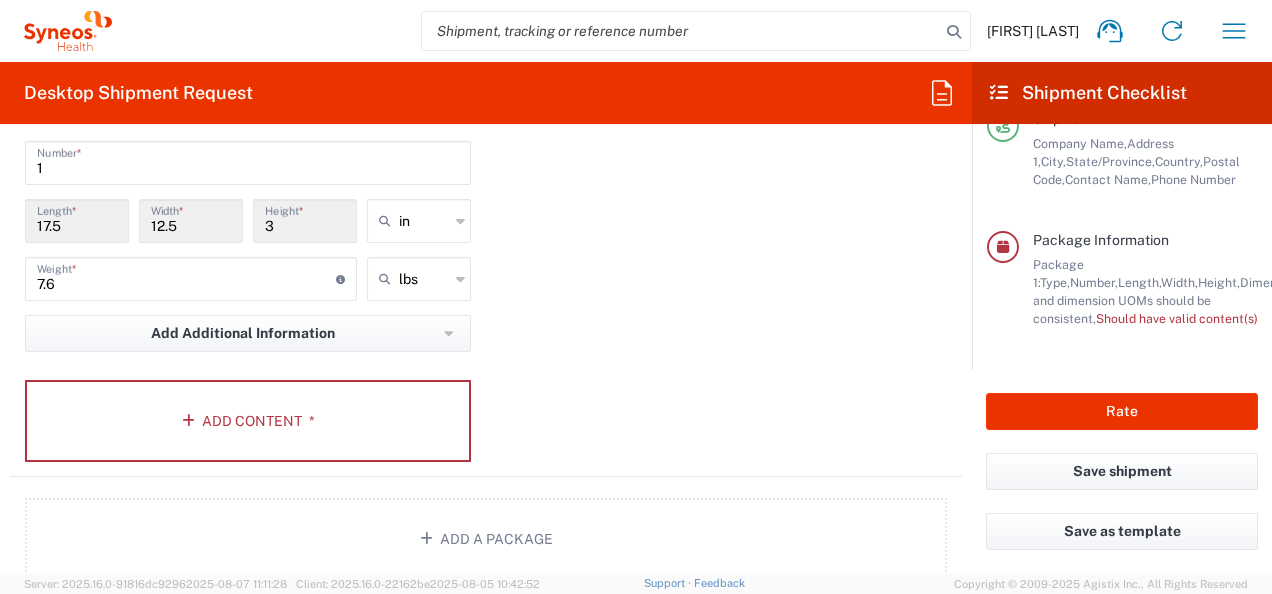 scroll, scrollTop: 2021, scrollLeft: 0, axis: vertical 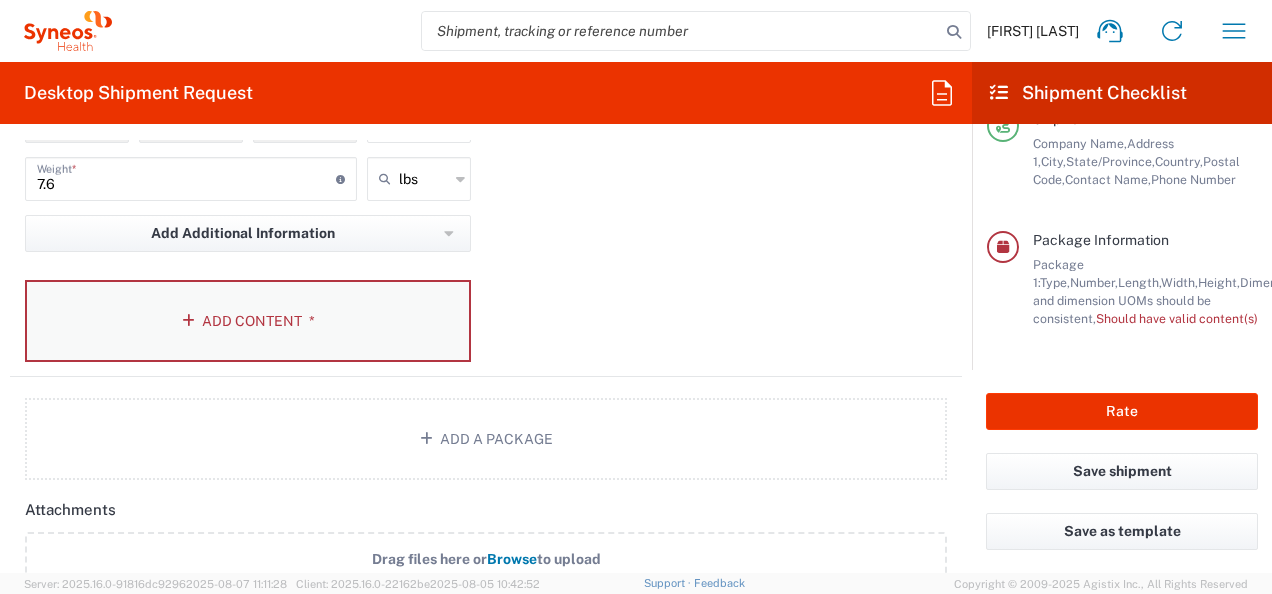click on "Add Content *" 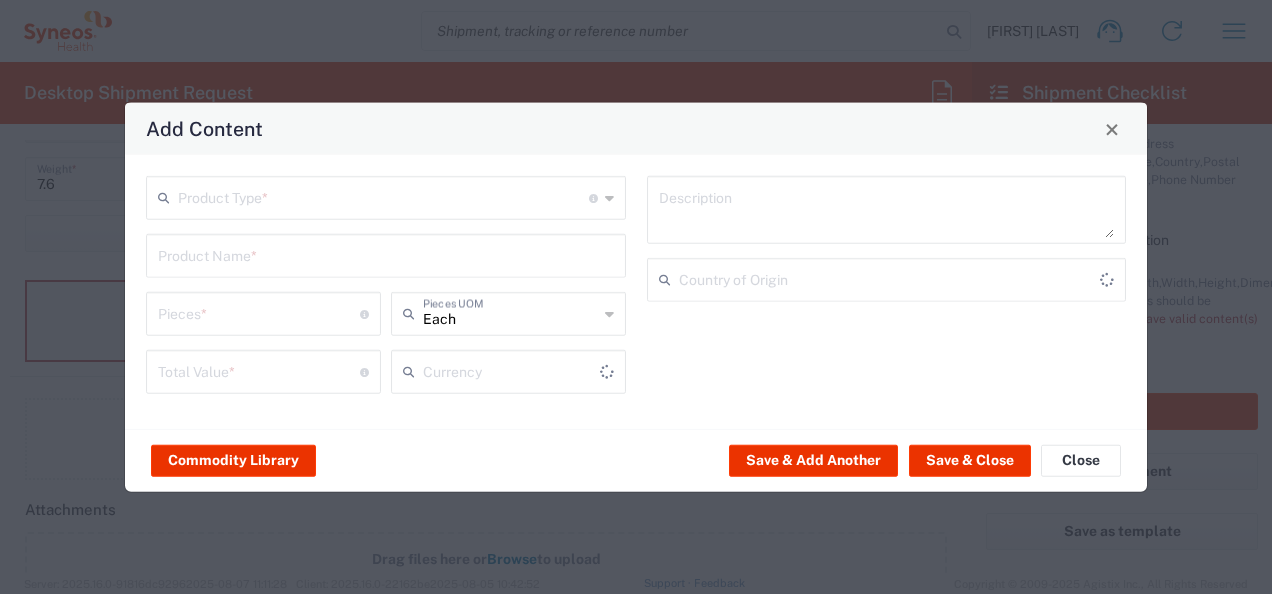type on "US Dollar" 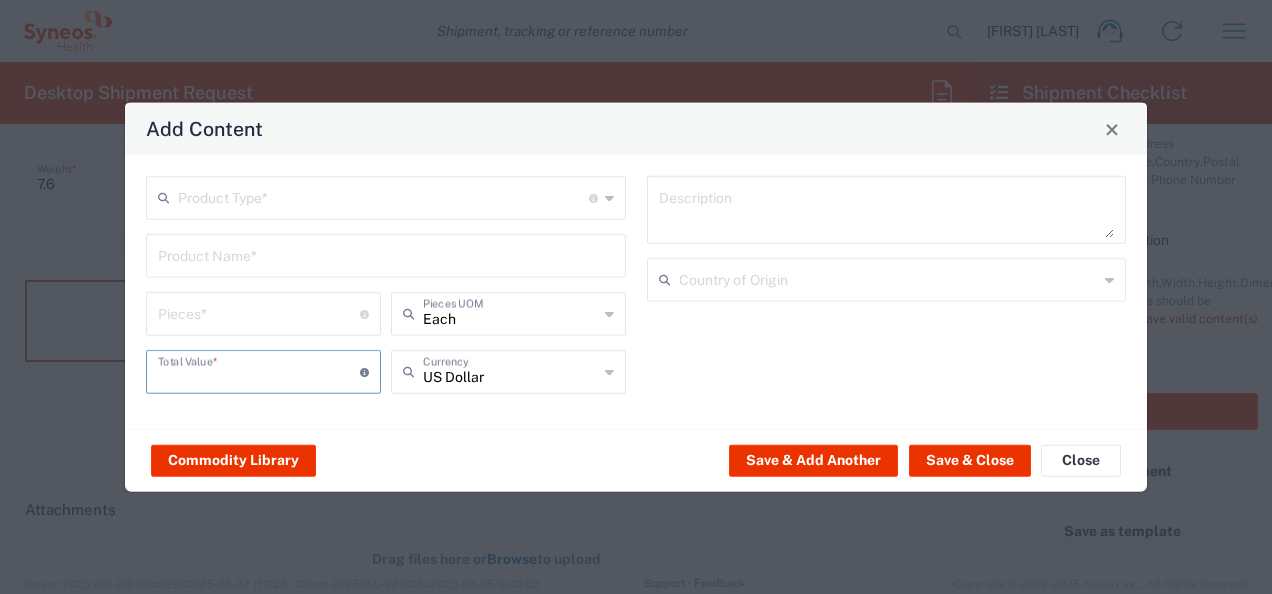 click at bounding box center (259, 370) 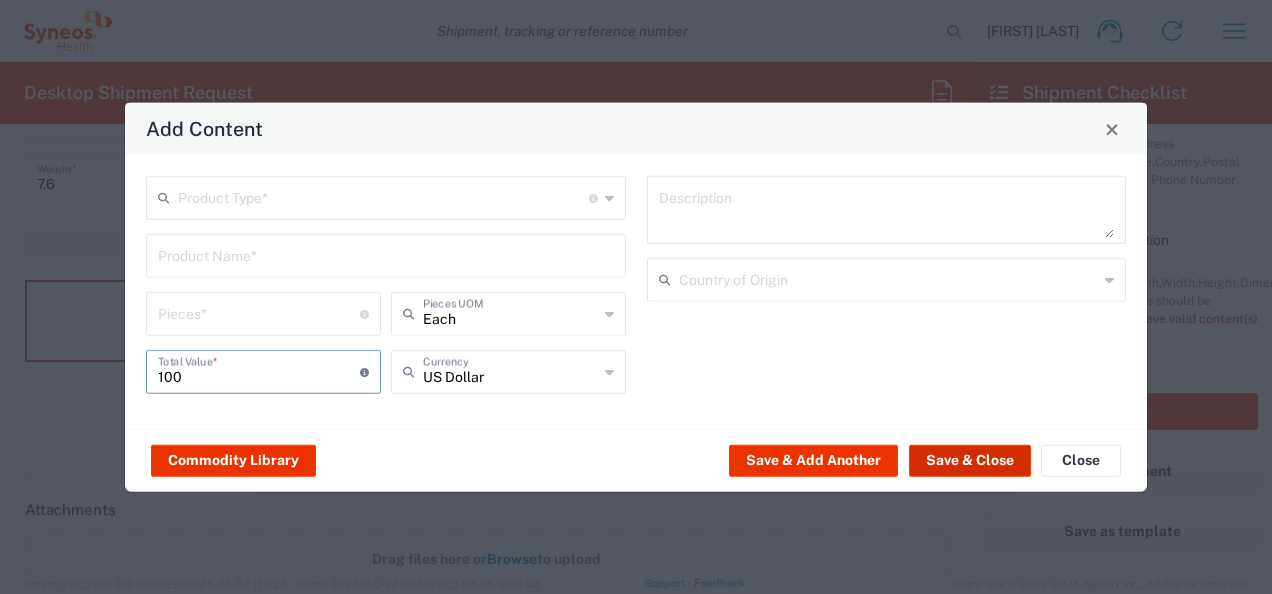 type on "100" 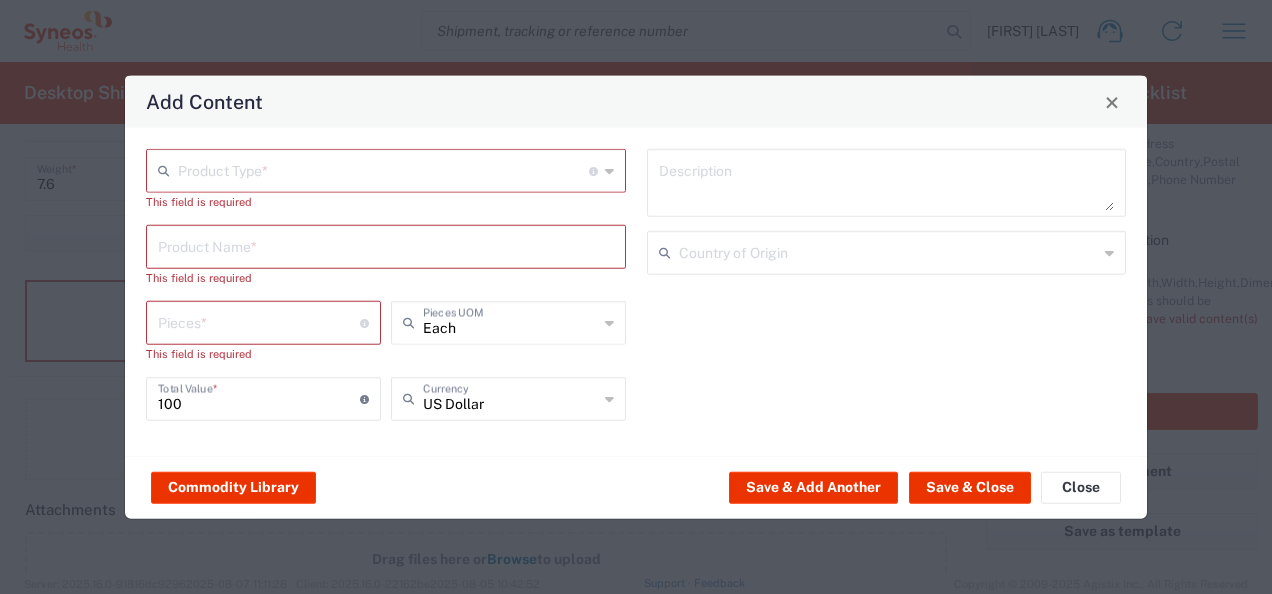 click 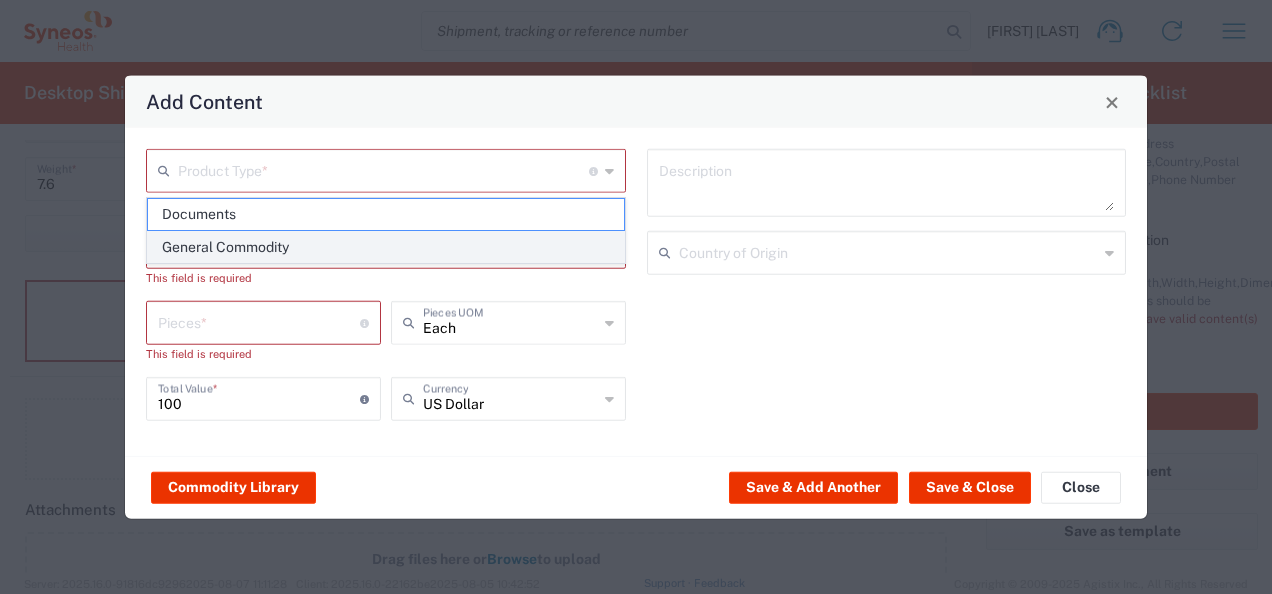 click on "General Commodity" 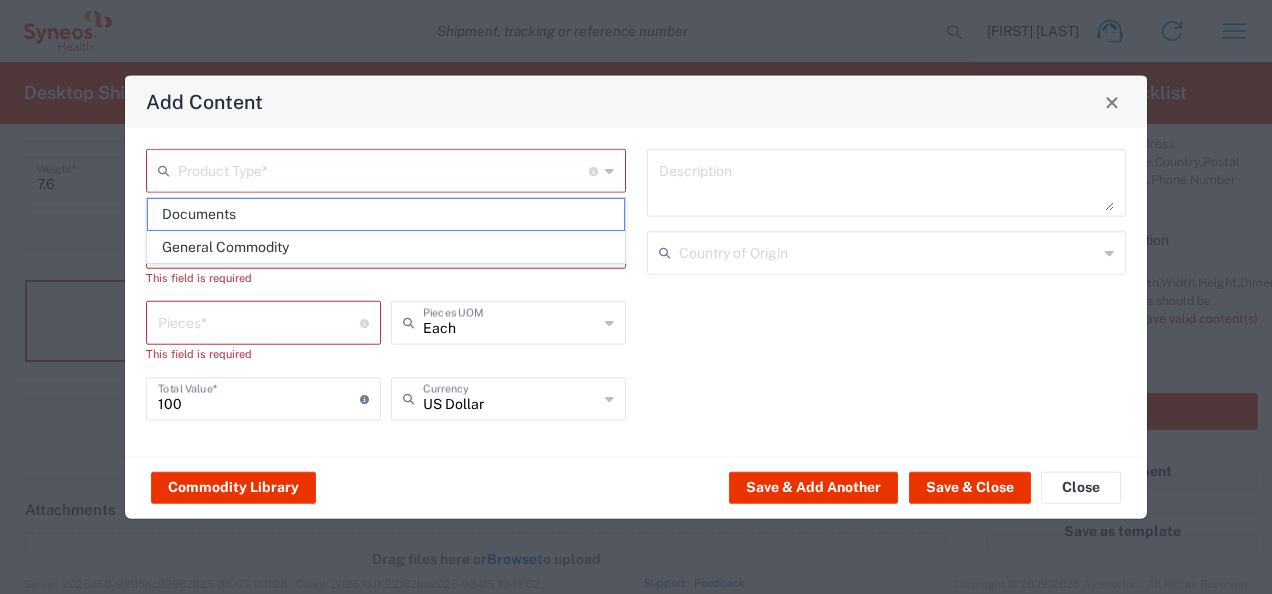 type on "General Commodity" 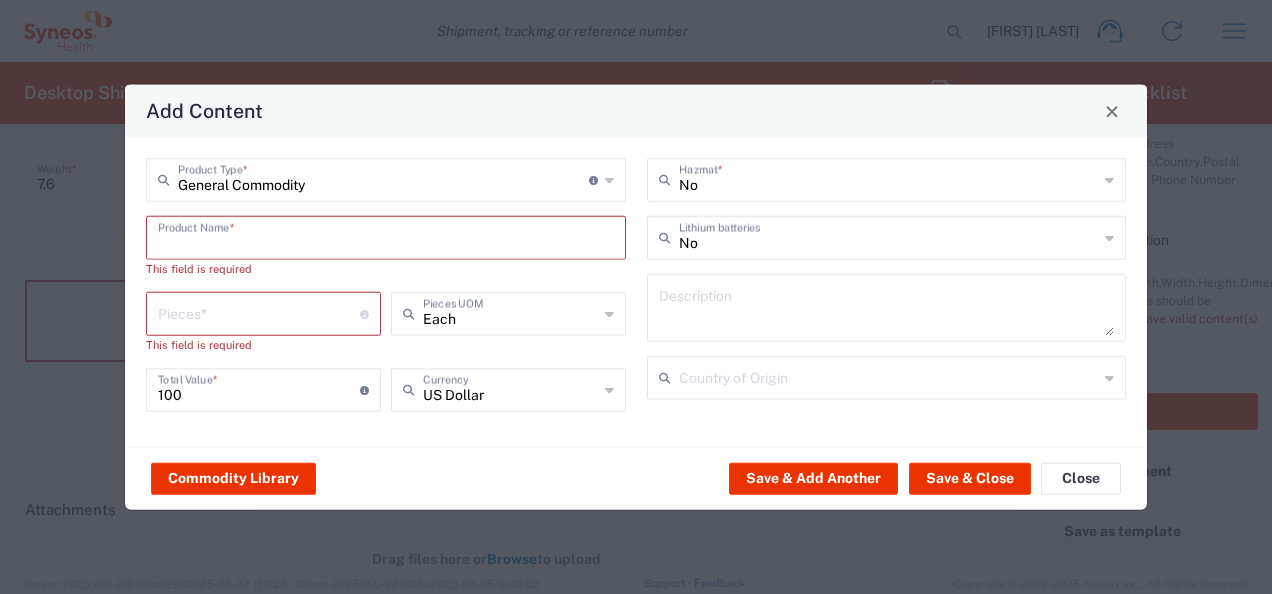 click at bounding box center (386, 236) 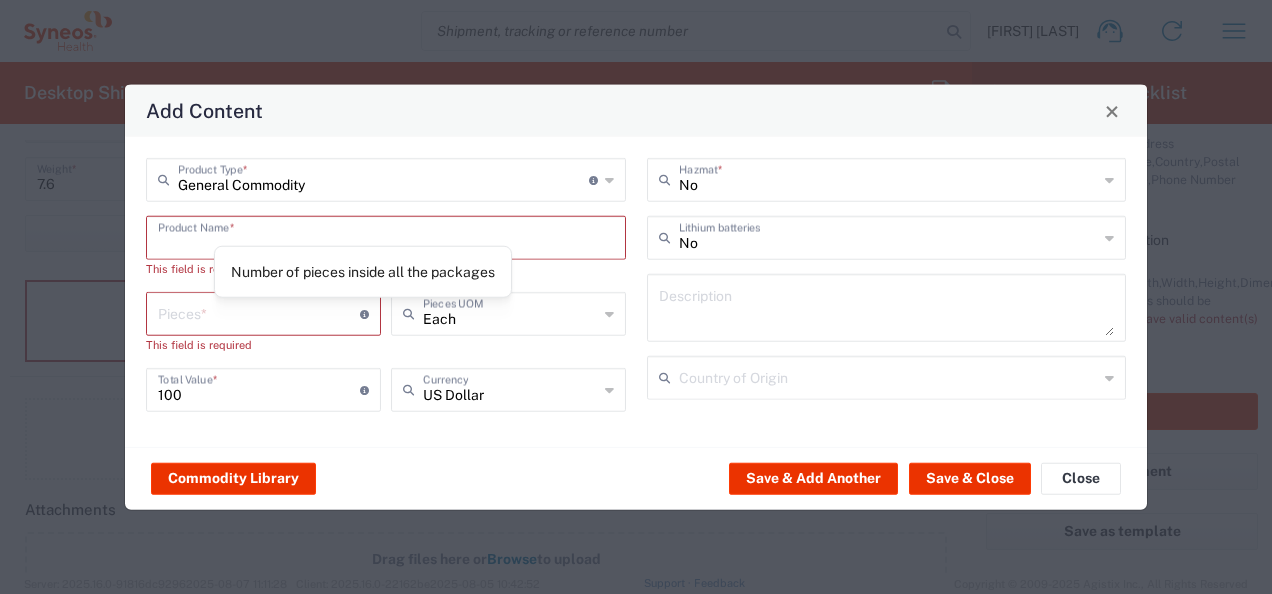click 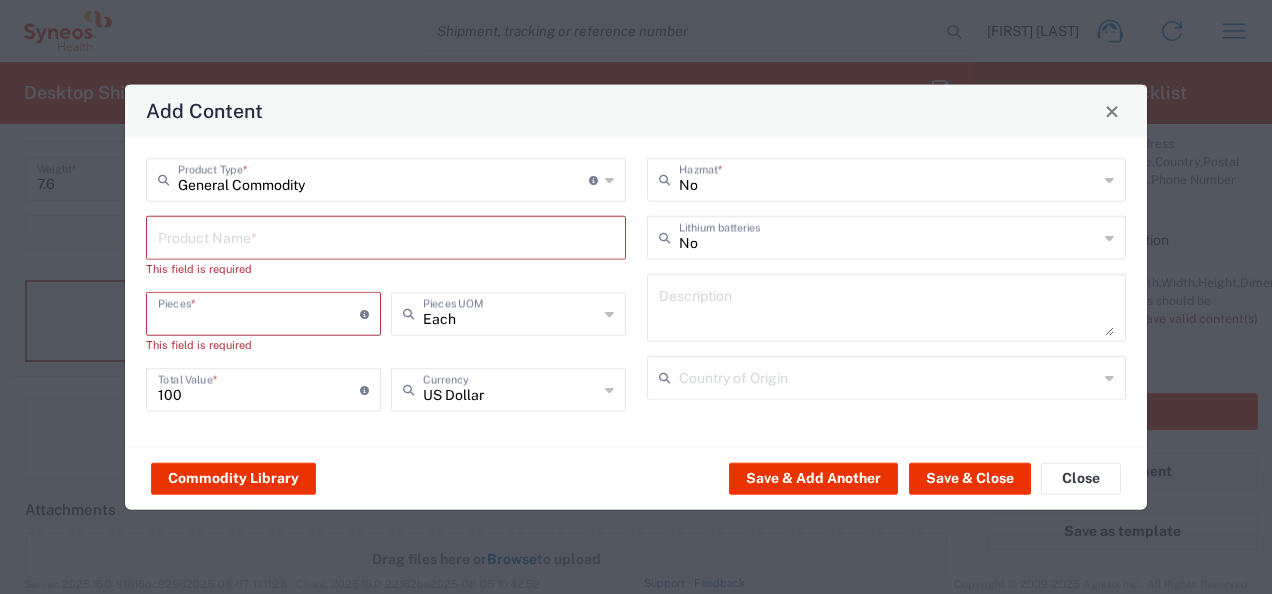 click at bounding box center (386, 236) 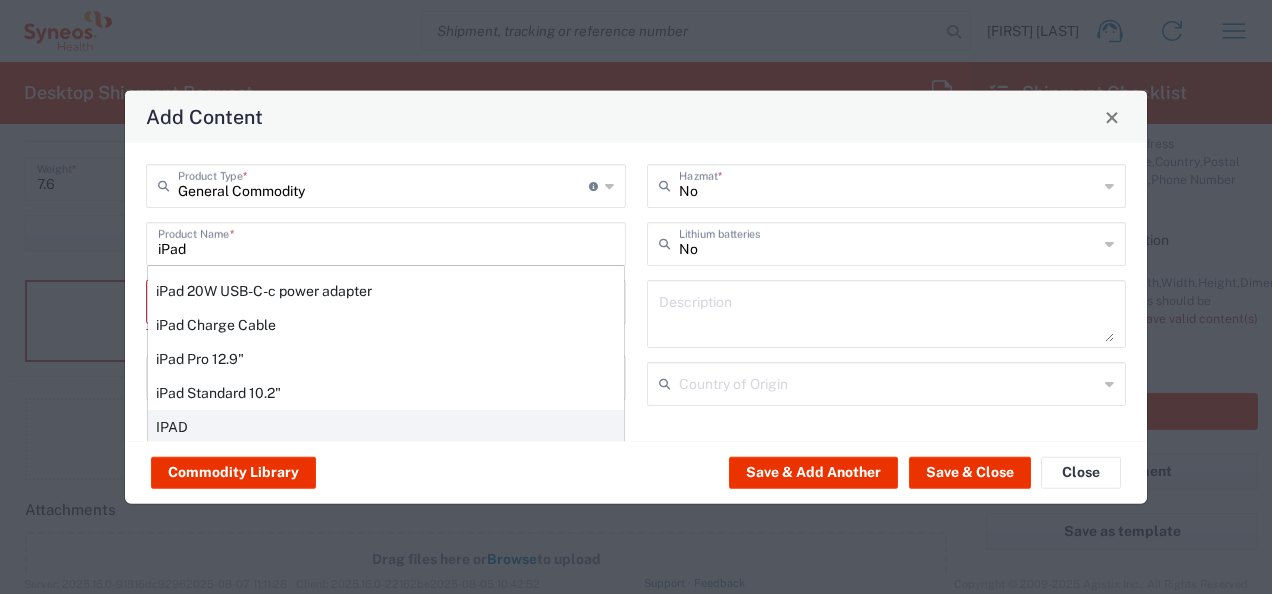 click on "IPAD" at bounding box center [386, 427] 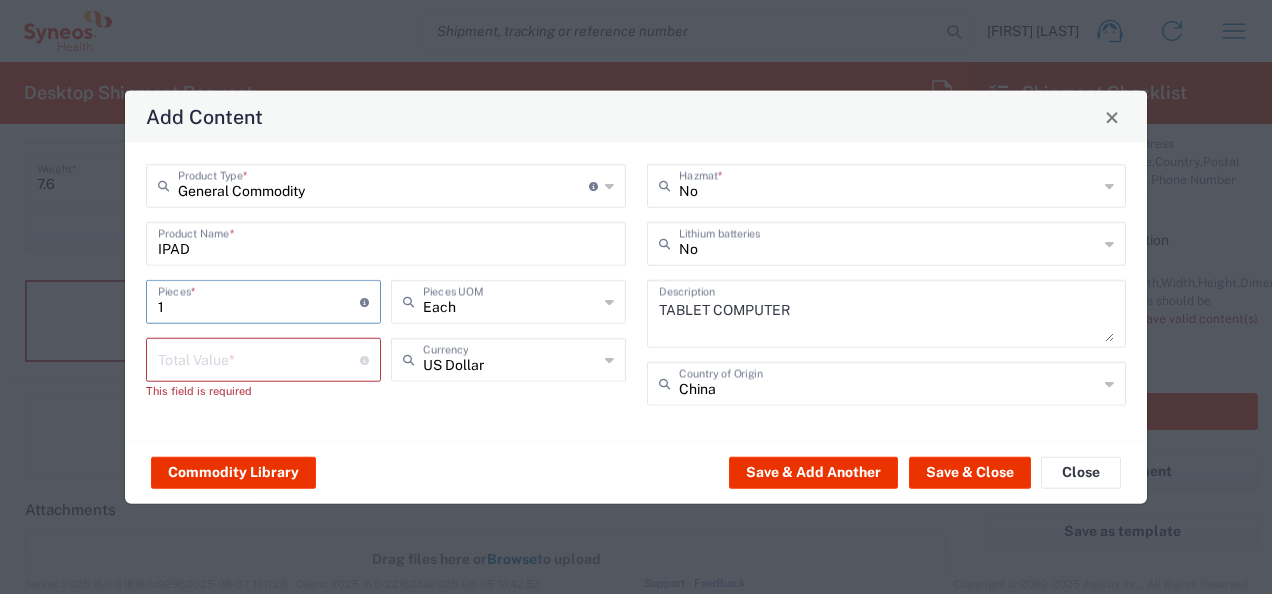 click on "1  Pieces  * Number of pieces inside all the packages" 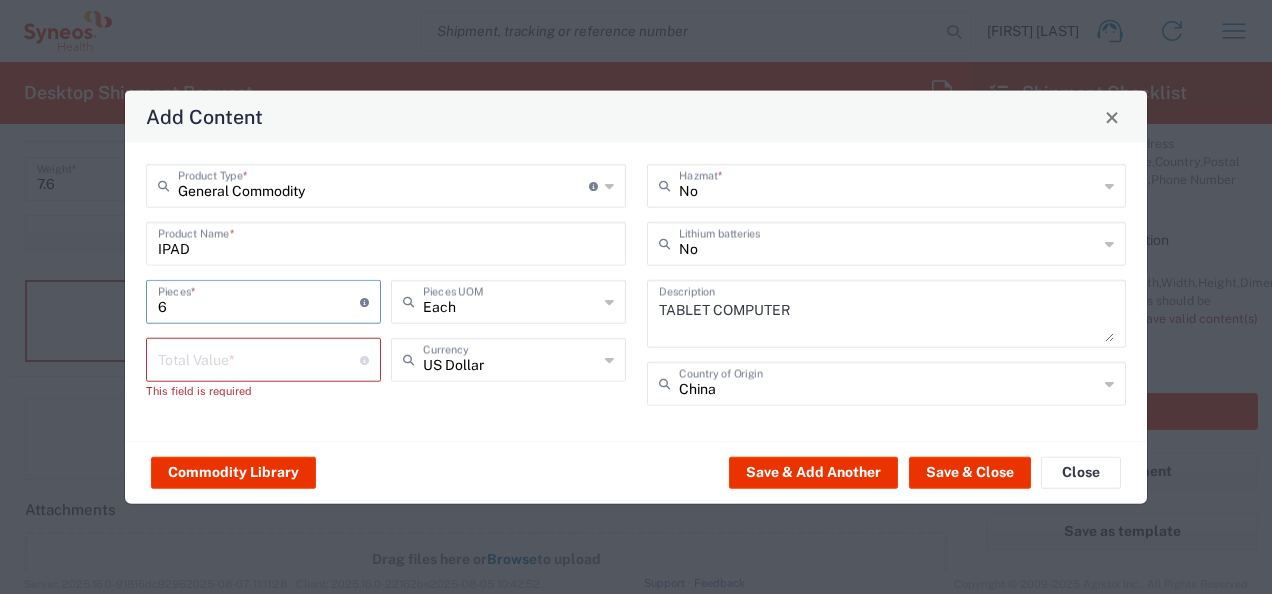 type on "6" 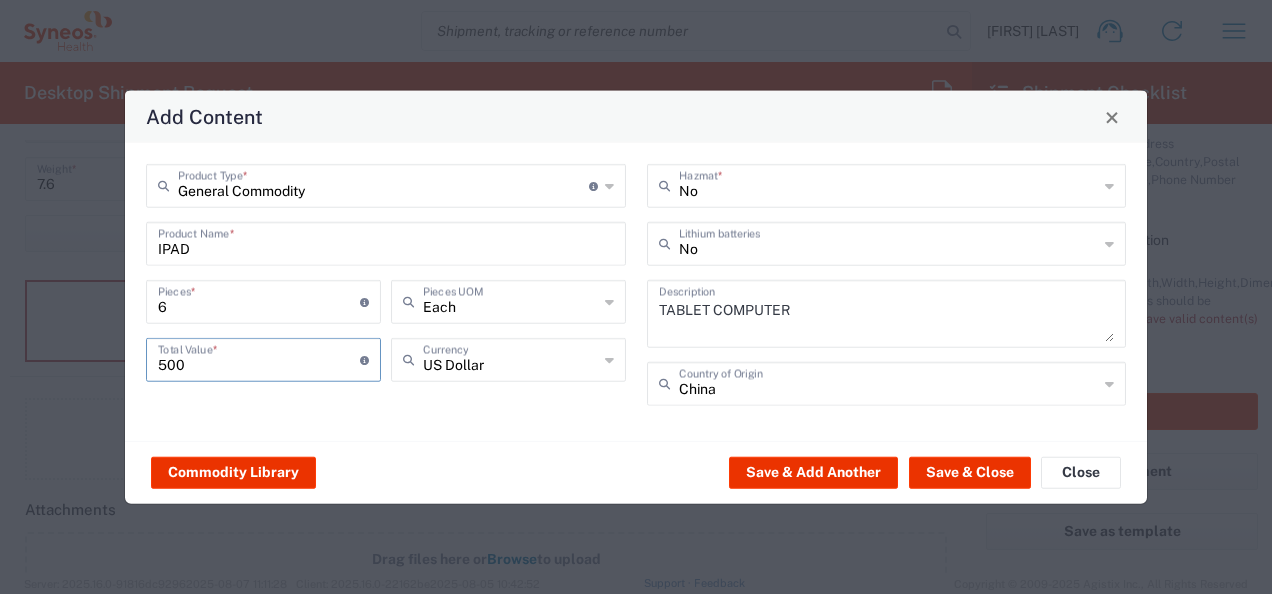 type on "500" 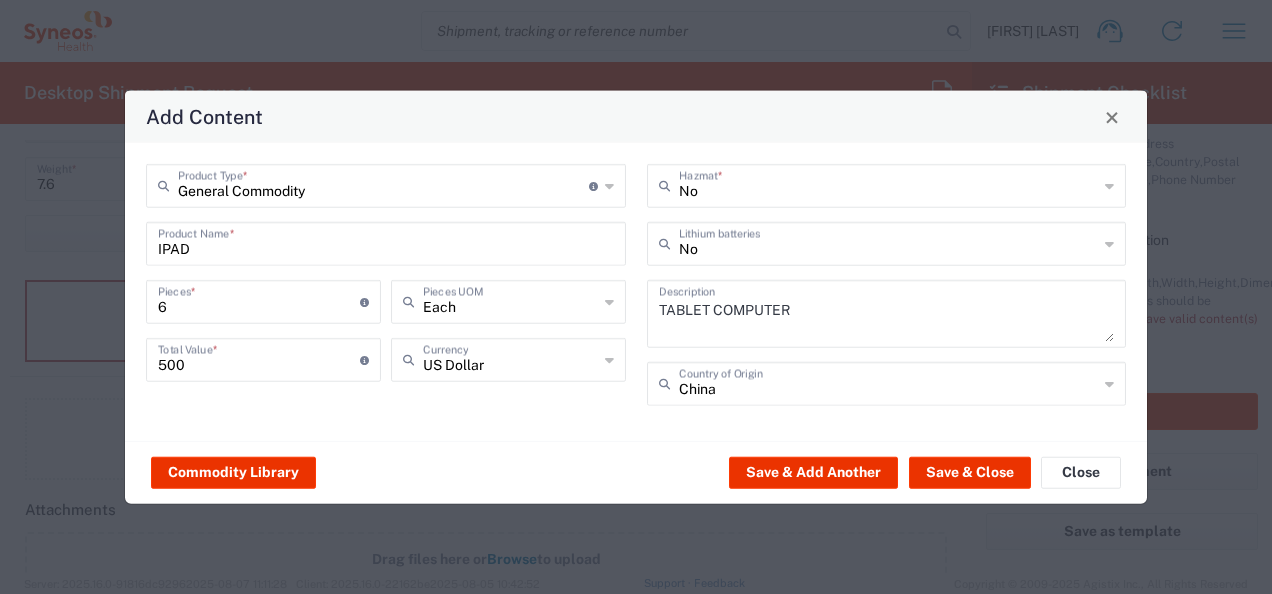 click on "China  Country of Origin" 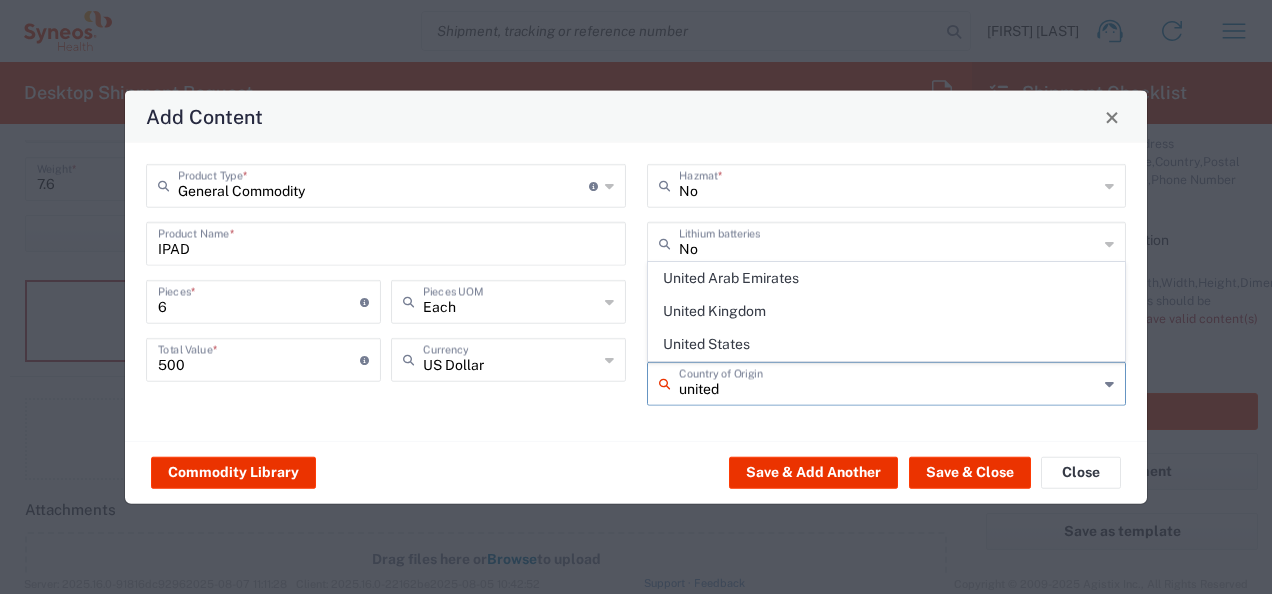 drag, startPoint x: 683, startPoint y: 337, endPoint x: 1012, endPoint y: 393, distance: 333.73193 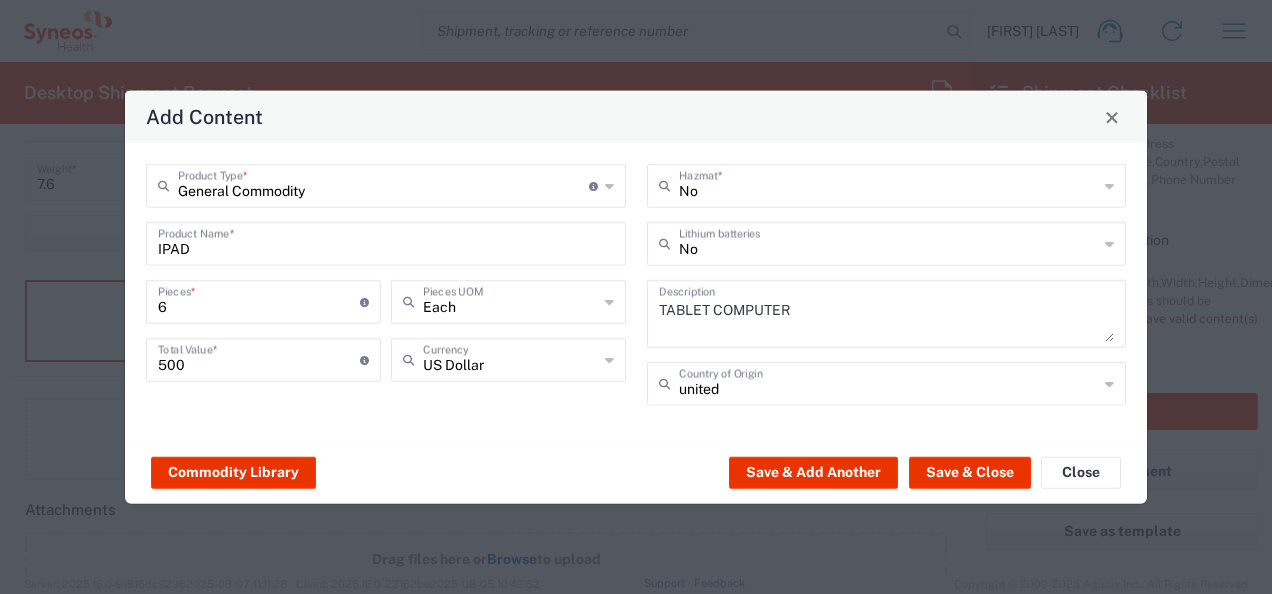 type on "United States" 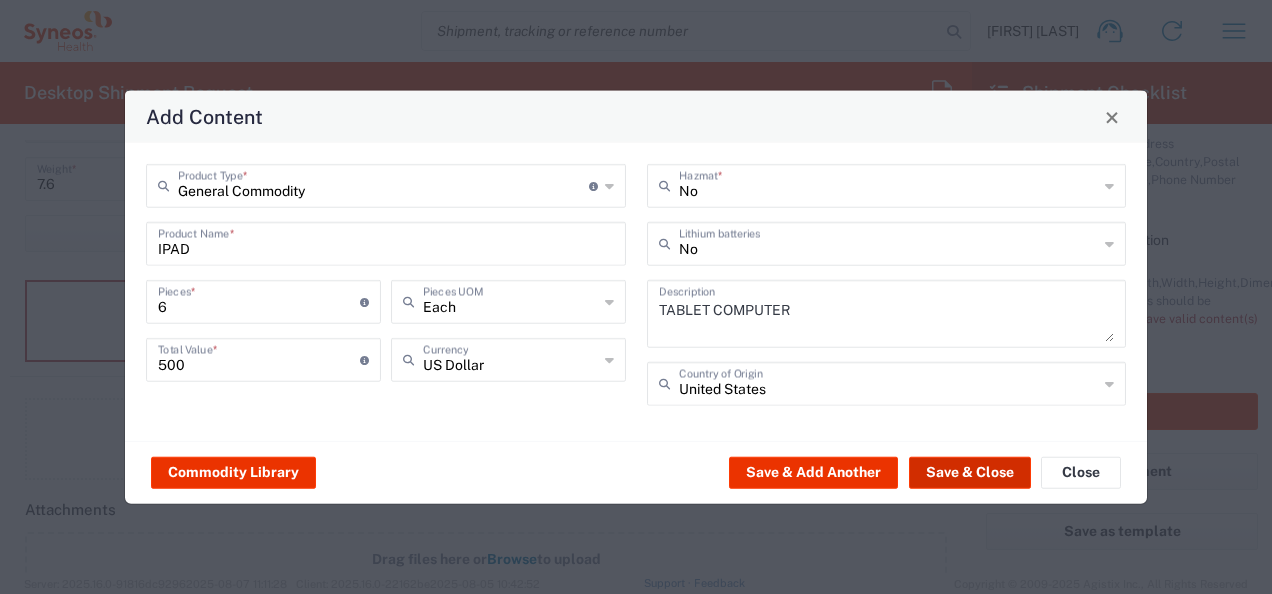 click on "Save & Close" 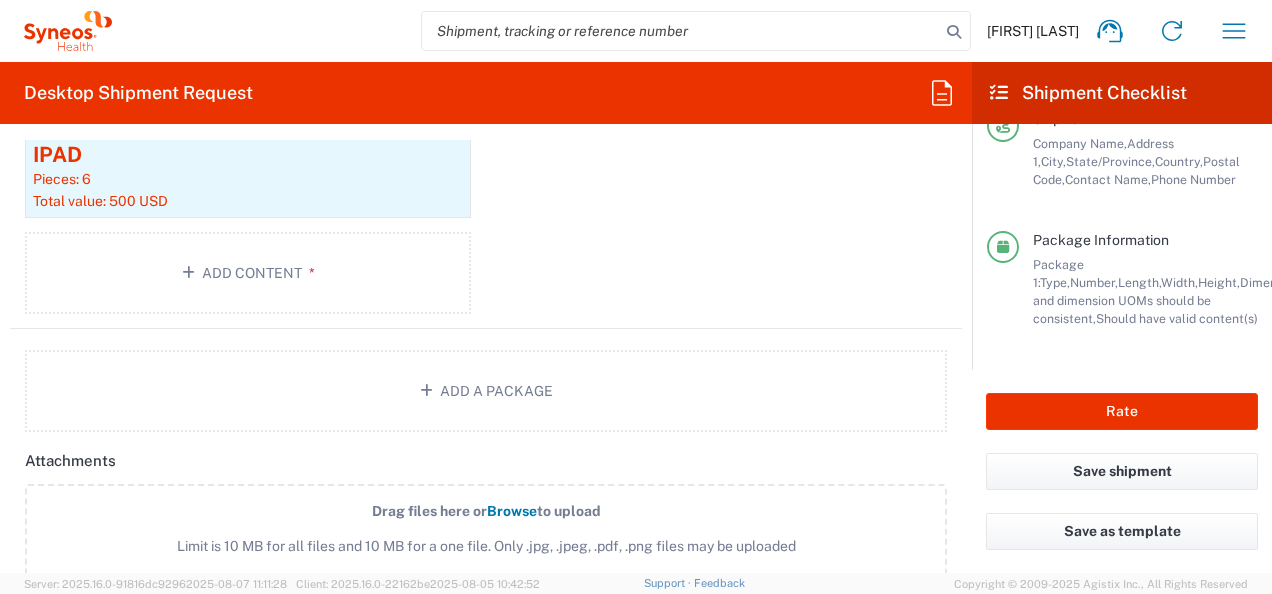 scroll, scrollTop: 2221, scrollLeft: 0, axis: vertical 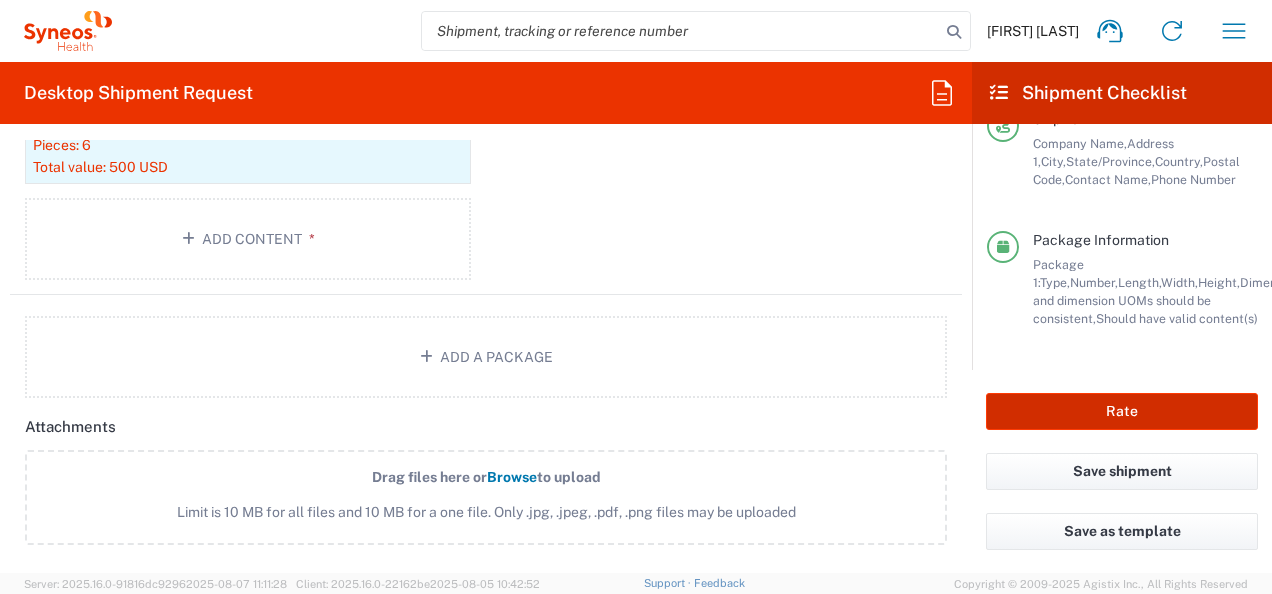 click on "Rate" 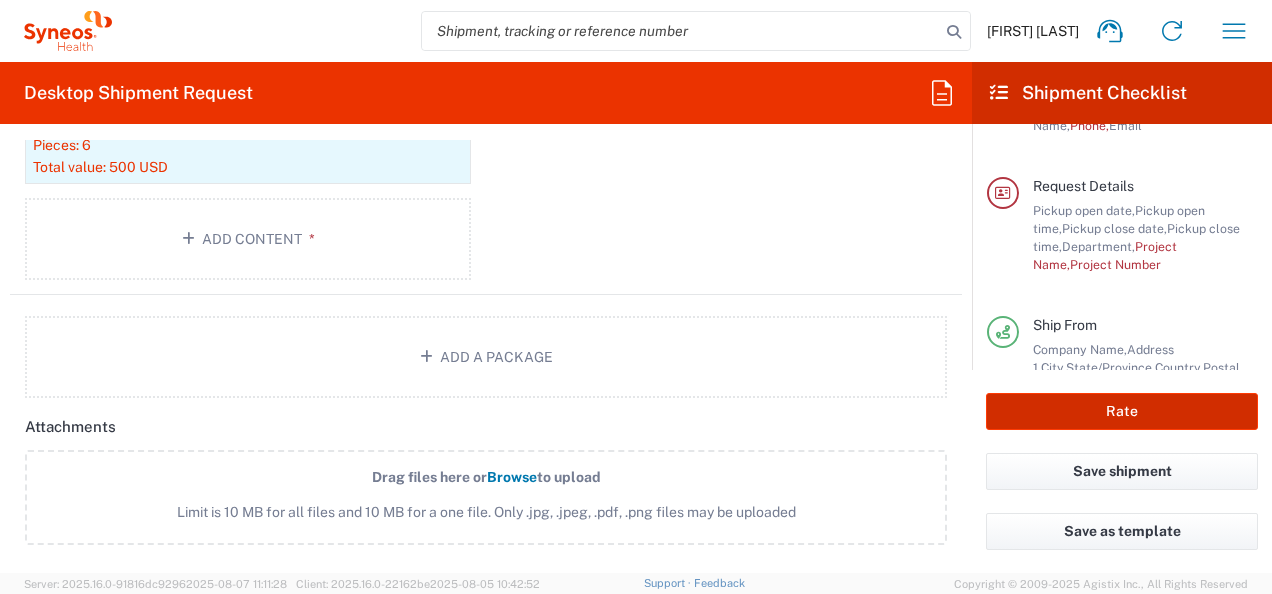 scroll, scrollTop: 0, scrollLeft: 0, axis: both 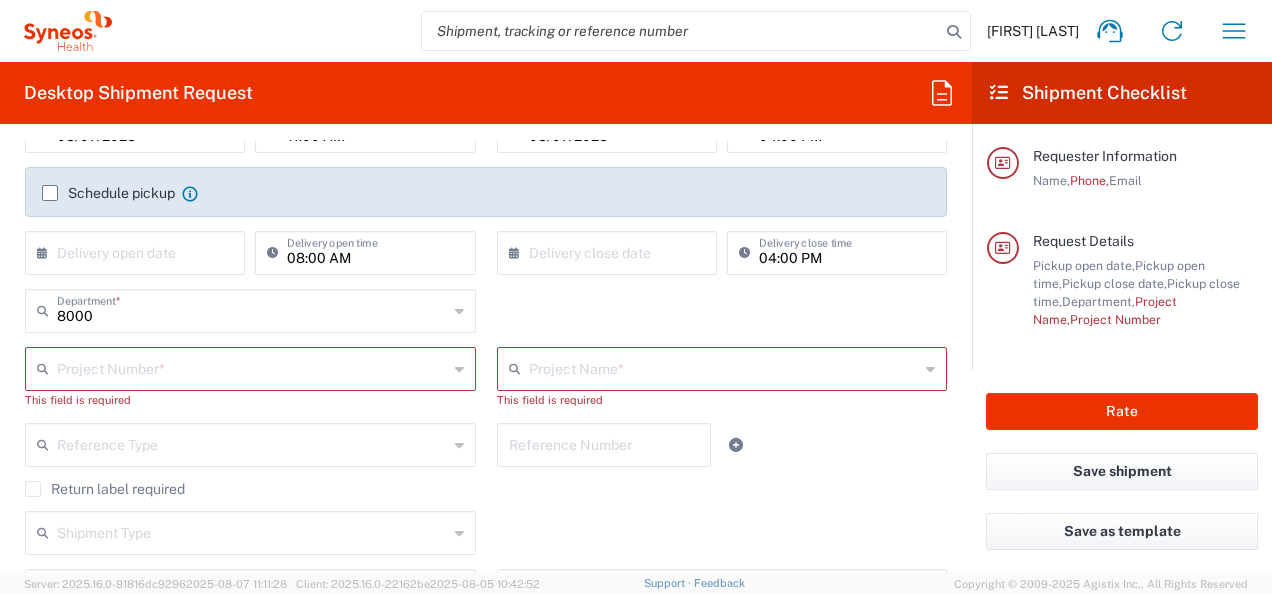 click 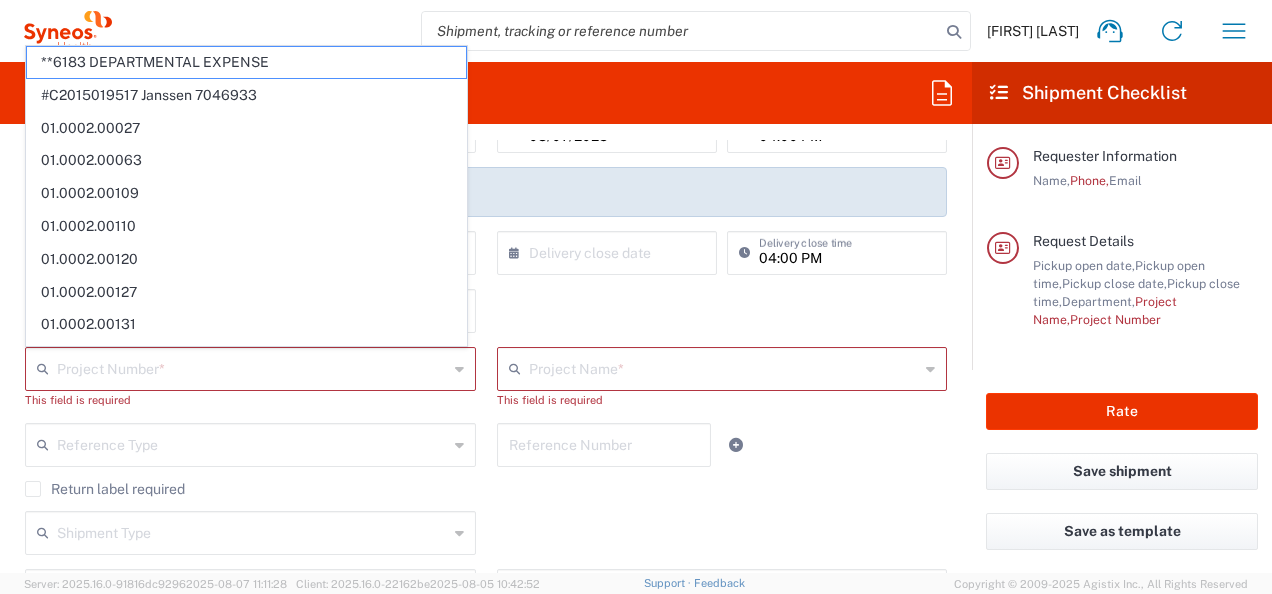 click on "**6183 DEPARTMENTAL EXPENSE  Project Number  * **6183 DEPARTMENTAL EXPENSE #C2015019517 Janssen 7046933 01.0002.00027 01.0002.00063 01.0002.00109 01.0002.00110 01.0002.00120 01.0002.00127 01.0002.00131 01.0002.00141 01.0002.00147 01.0002.00163 01.0002.00167 01.0002.00172 01.0002.00176 01.0002.00191 01.0002.00196 01.0002.00197 01.0002.00198 01.0002.00199 01.0002.00200 01.0002.00203 01.0002.00212 01.0002.00213 01.0002.00216 01.0002.00218 01.0002.00223 01.0002.00229 01.0002.00231 01.0002.00234 01.0002.00241 01.0002.00264 01.0002.00288 01.0002.00297 01.0002.00298 01.0002.00304 01.0002.00313 01.0002.00314 01.0002.00319 01.0002.00320 01.0002.00324 01.0002.00325 01.0002.00333 01.0002.00335 01.0002.00336 01.0002.00339 01.0002.00344 01.0002.00346 01.0002.00347 01.0002.00350 [NUMBER] [NAME]  Project Name  * No Results Found" 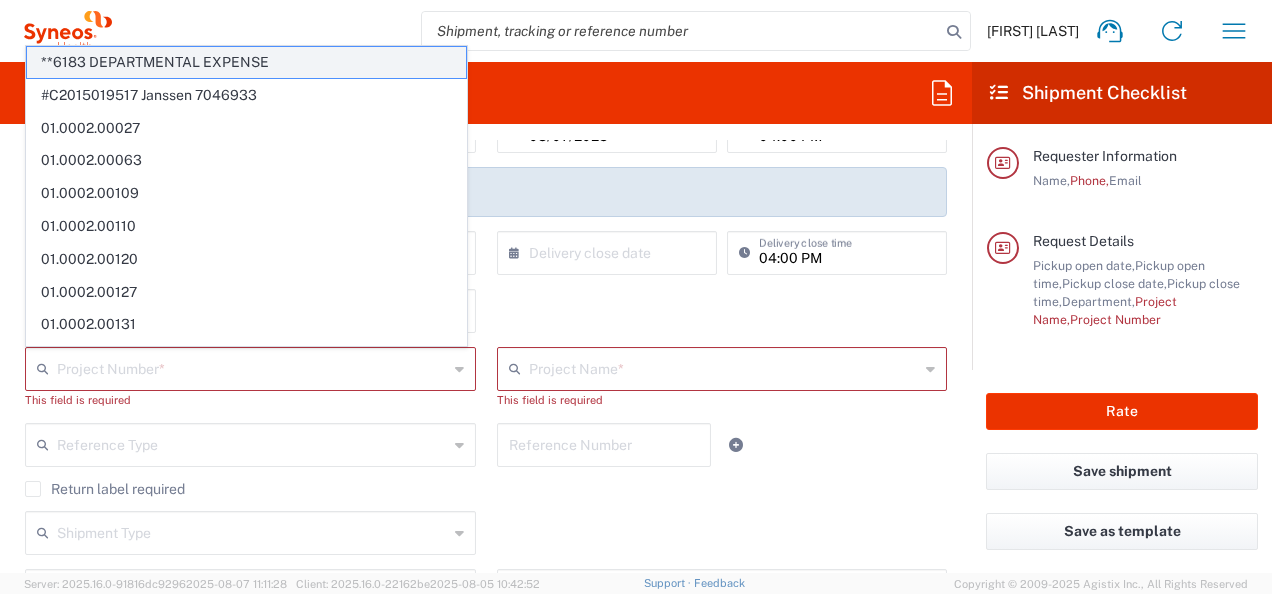 click on "**6183 DEPARTMENTAL EXPENSE" 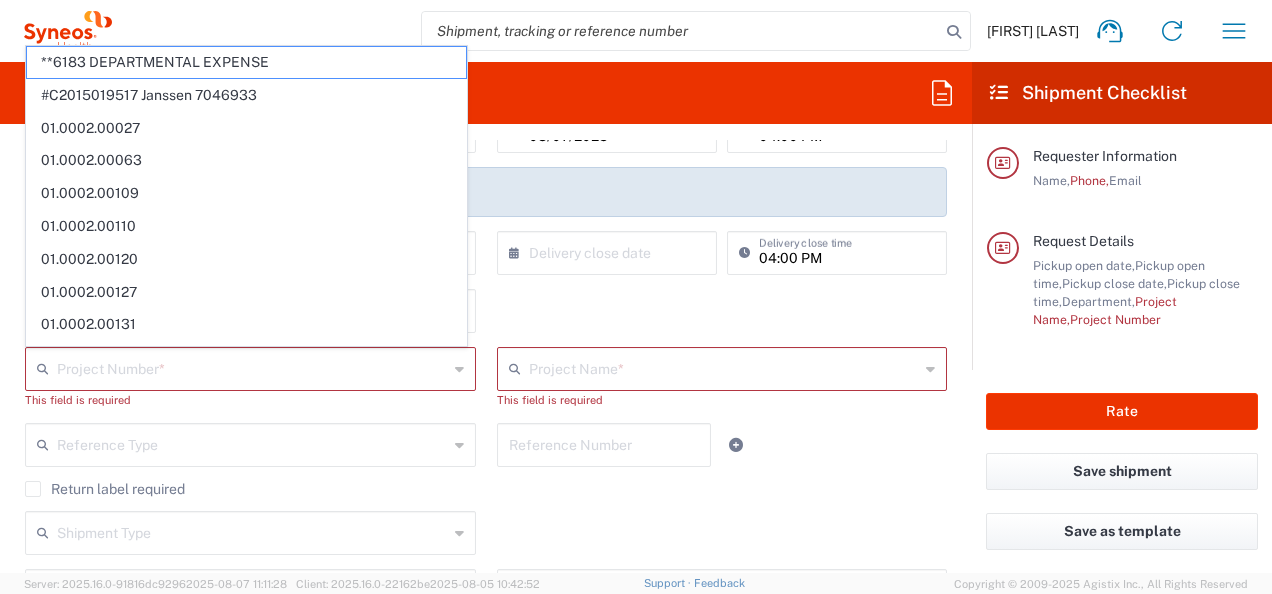 type on "**6183 DEPARTMENTAL EXPENSE" 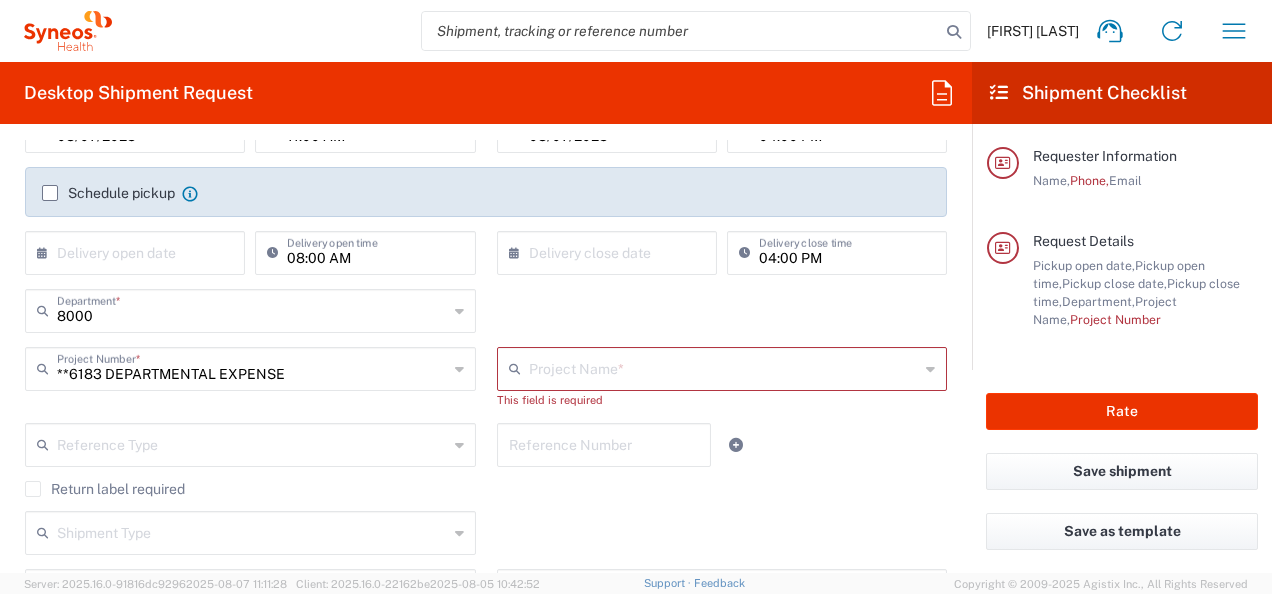 drag, startPoint x: 365, startPoint y: 57, endPoint x: 373, endPoint y: 85, distance: 29.12044 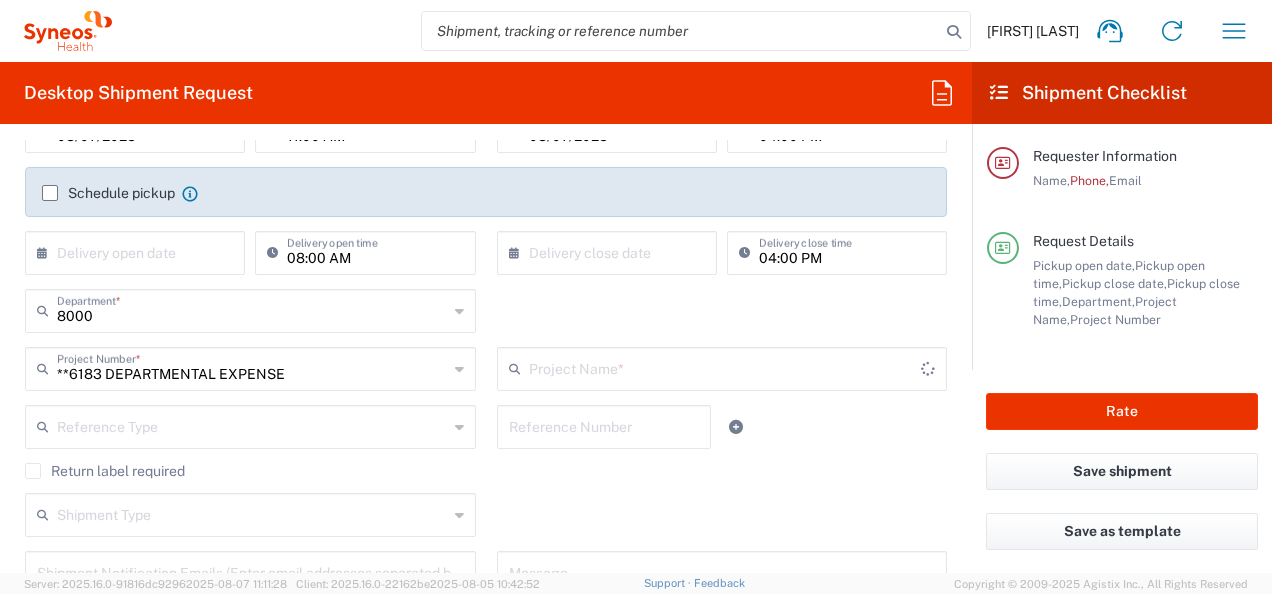 type on "6183" 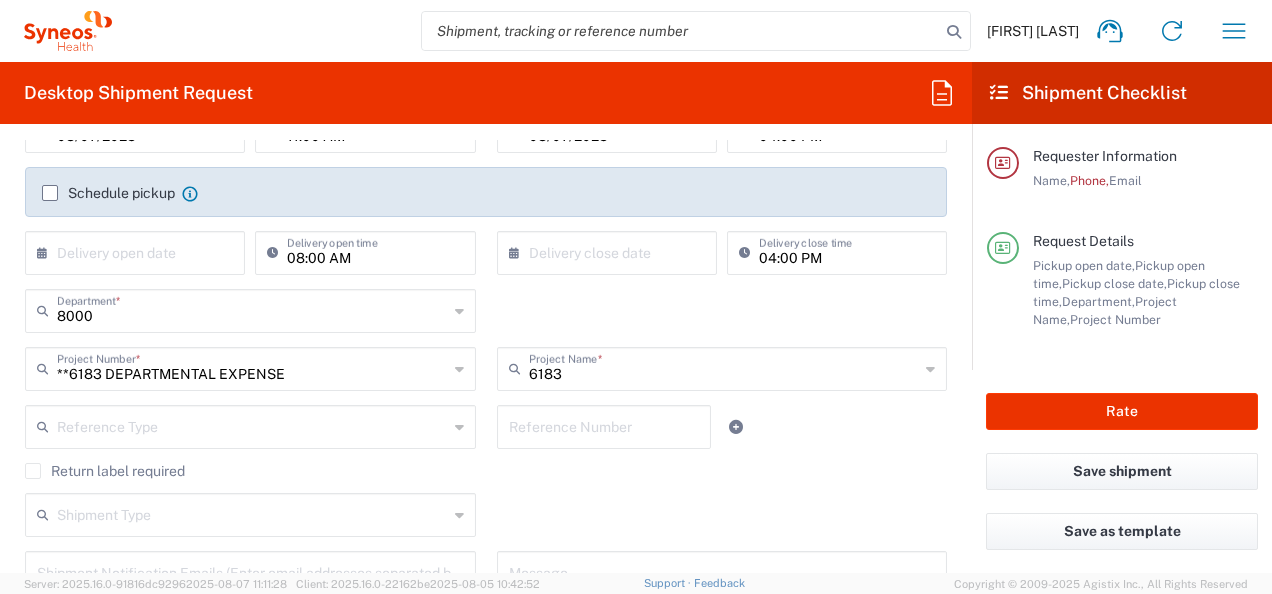 click 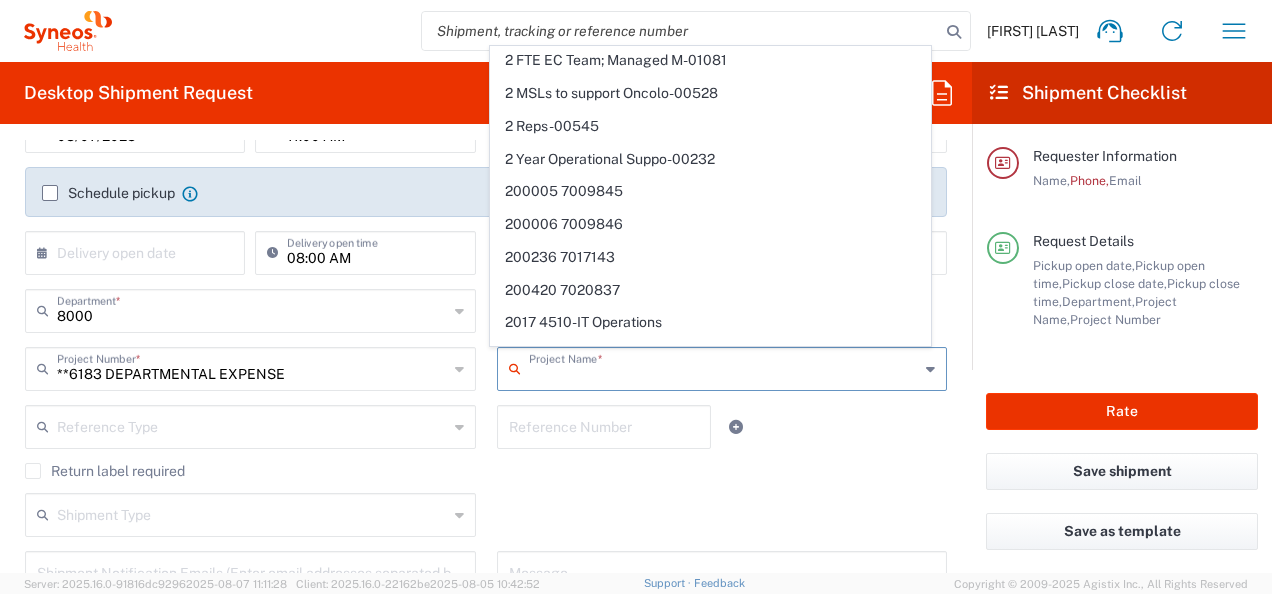 scroll, scrollTop: 1100, scrollLeft: 0, axis: vertical 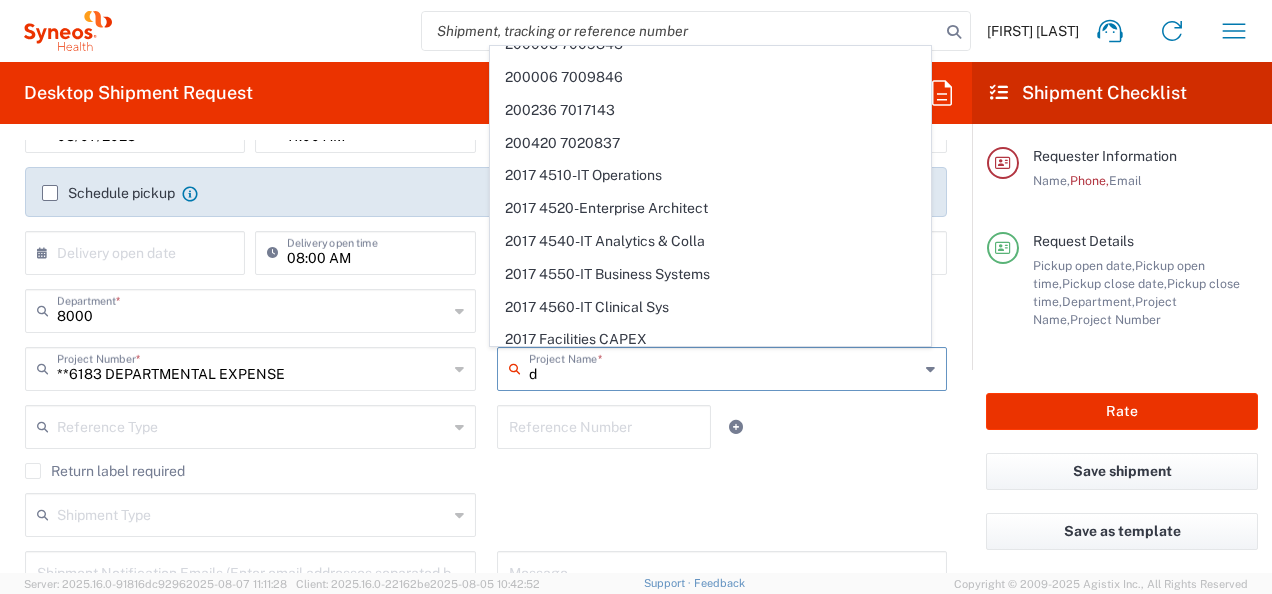 type on "de" 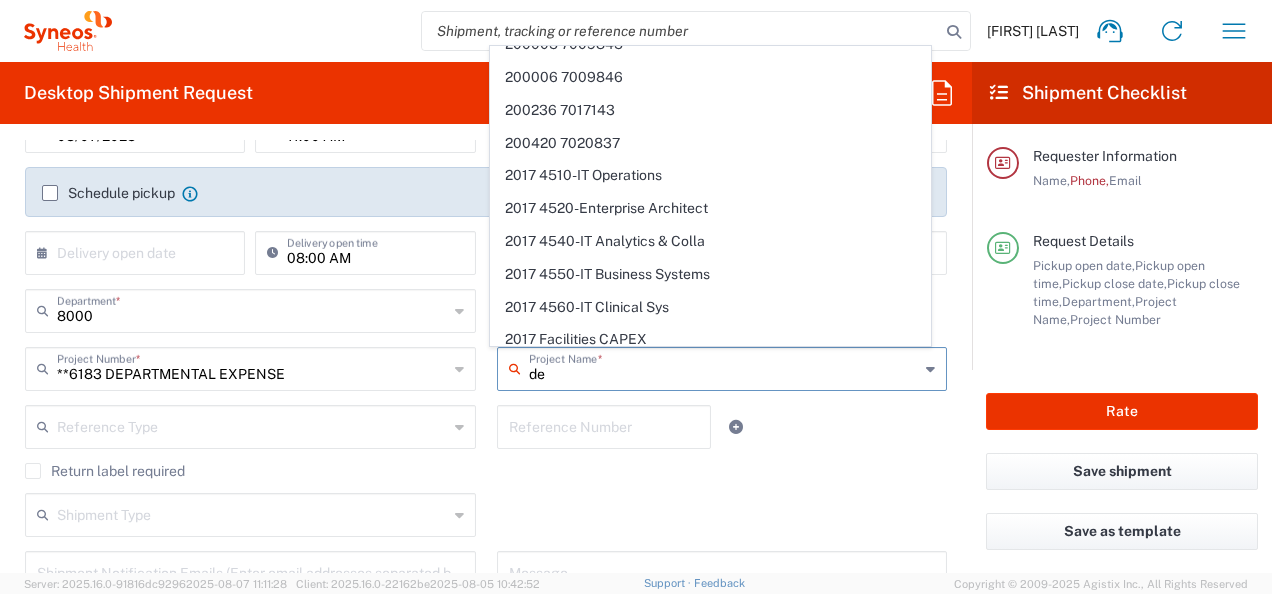 type on "**6183 DEPARTMENTAL EXPENSE" 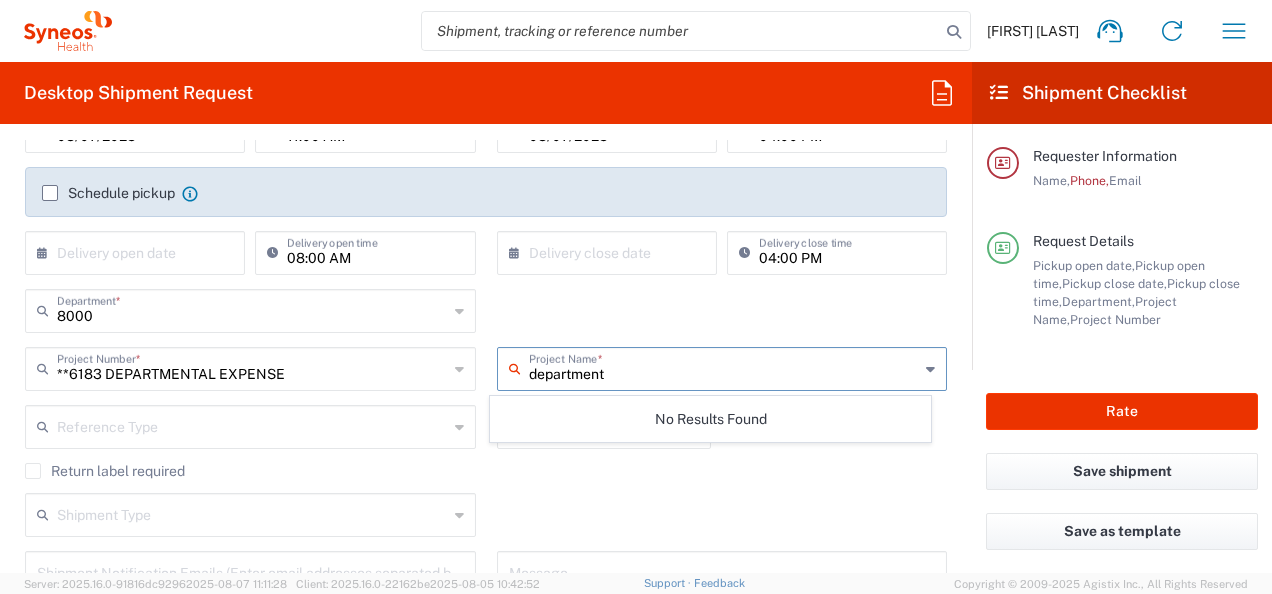 scroll, scrollTop: 0, scrollLeft: 0, axis: both 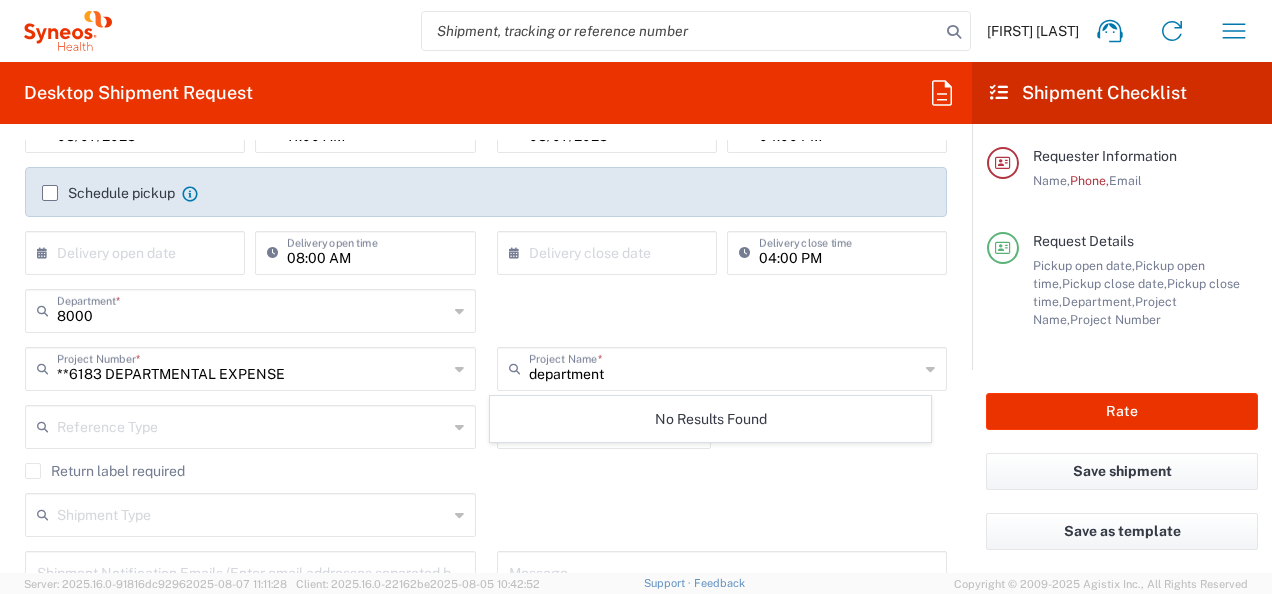 click 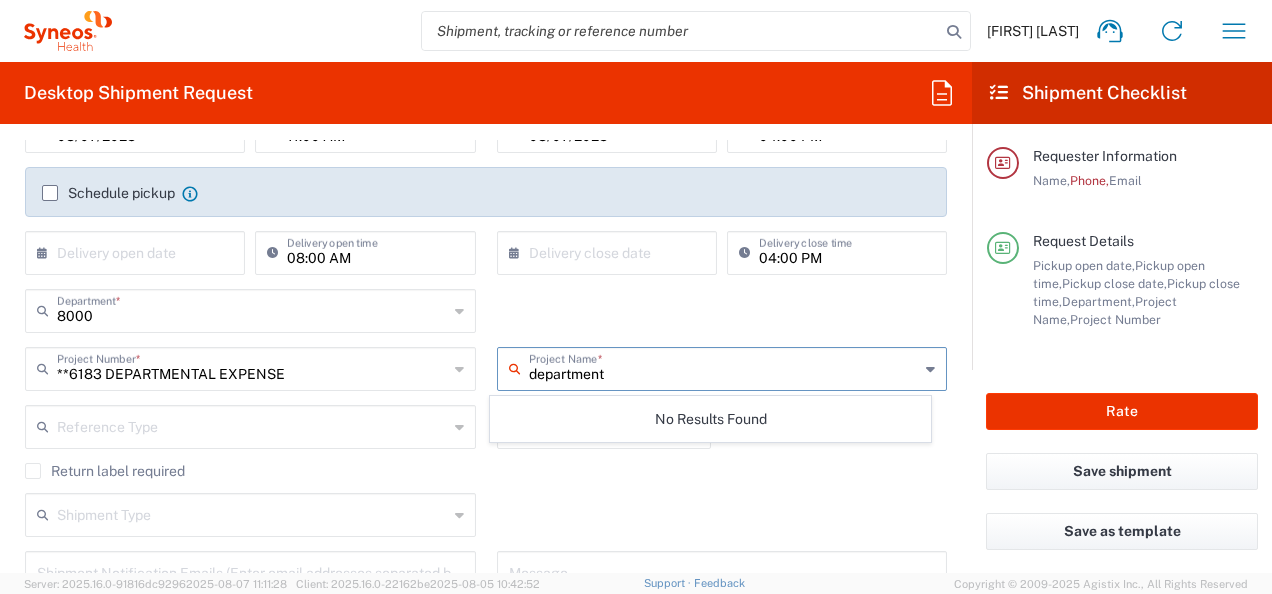 click on "department" at bounding box center (724, 367) 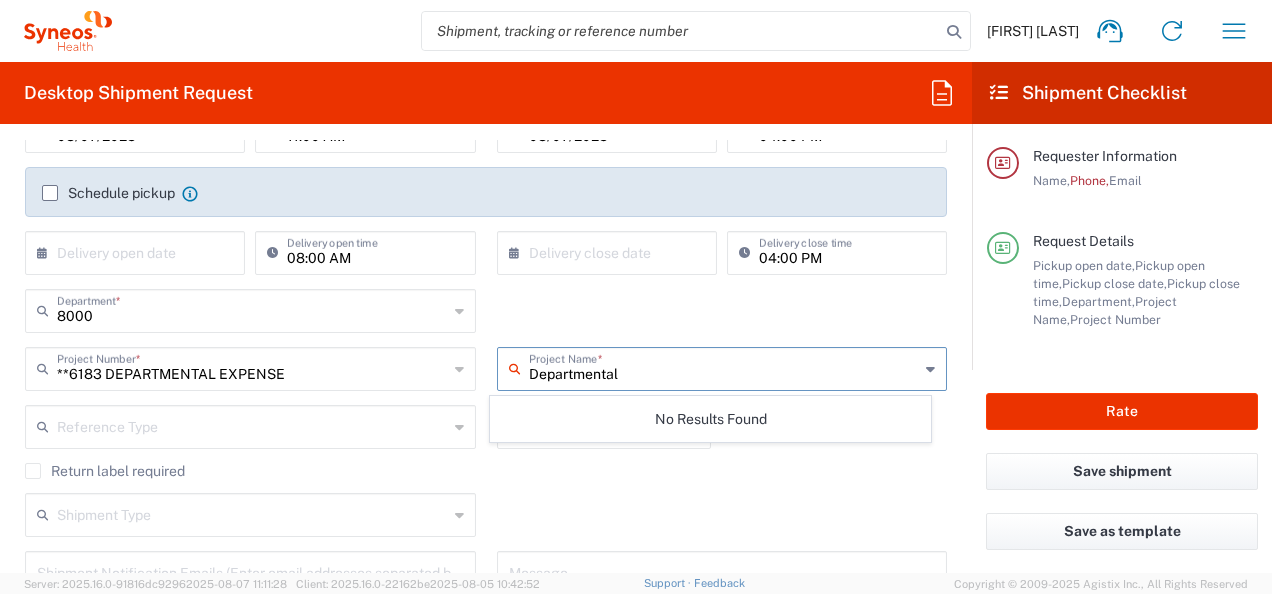 click on "Departmental" at bounding box center (724, 367) 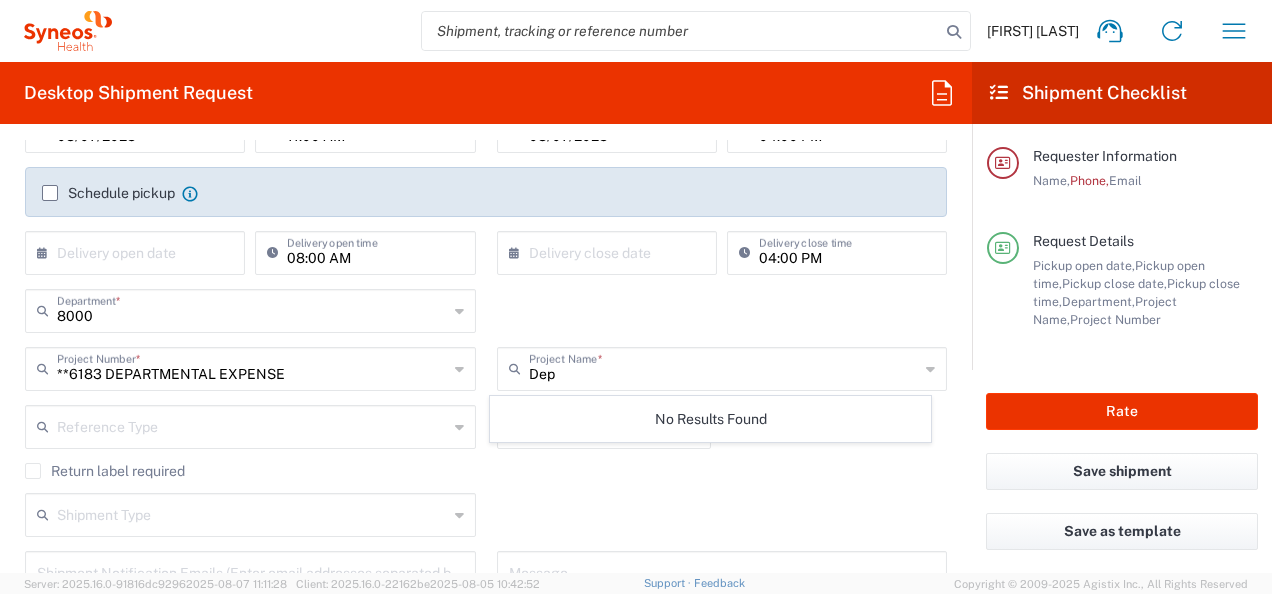 drag, startPoint x: 643, startPoint y: 414, endPoint x: 573, endPoint y: 379, distance: 78.26238 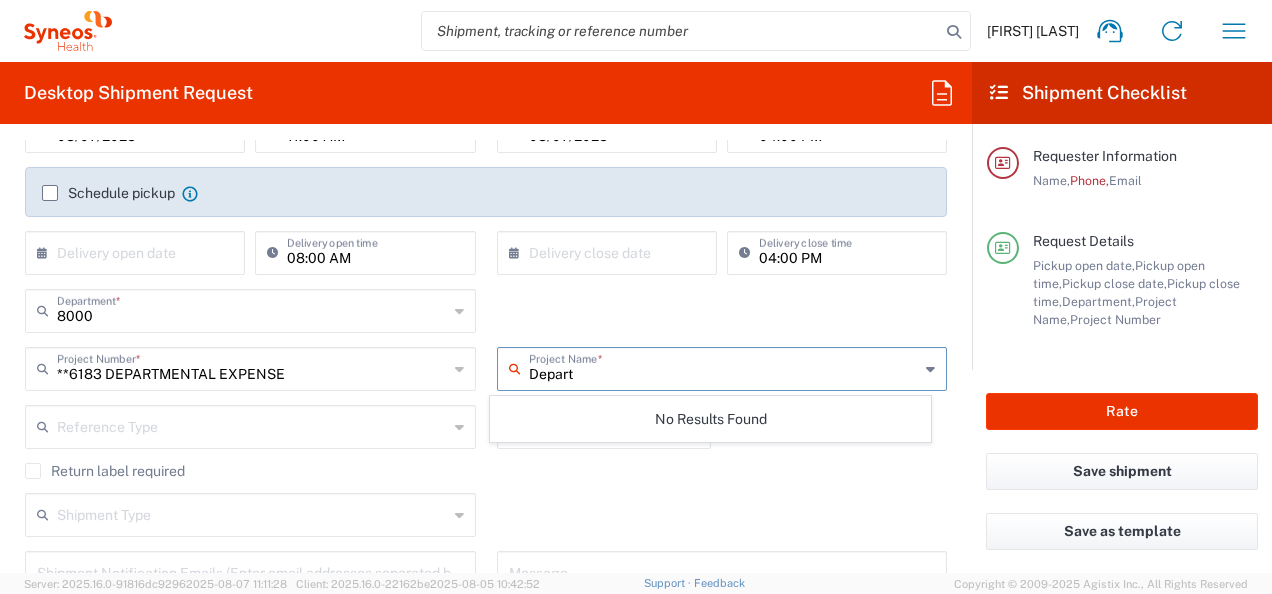 type on "Depart" 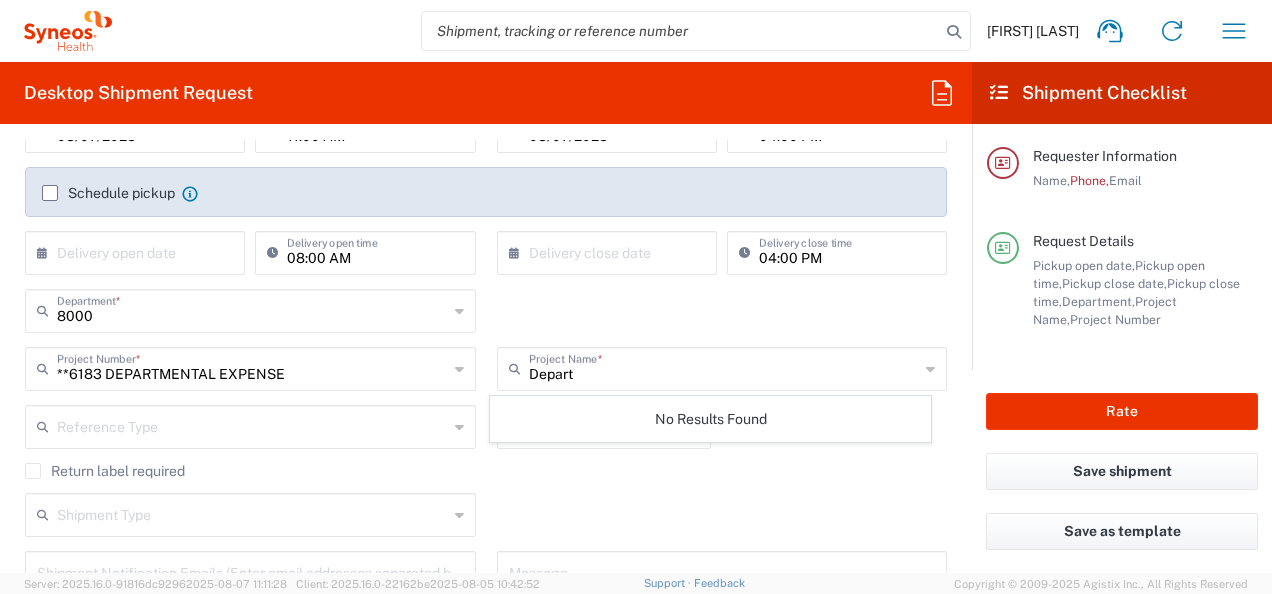 click on "No Results Found" 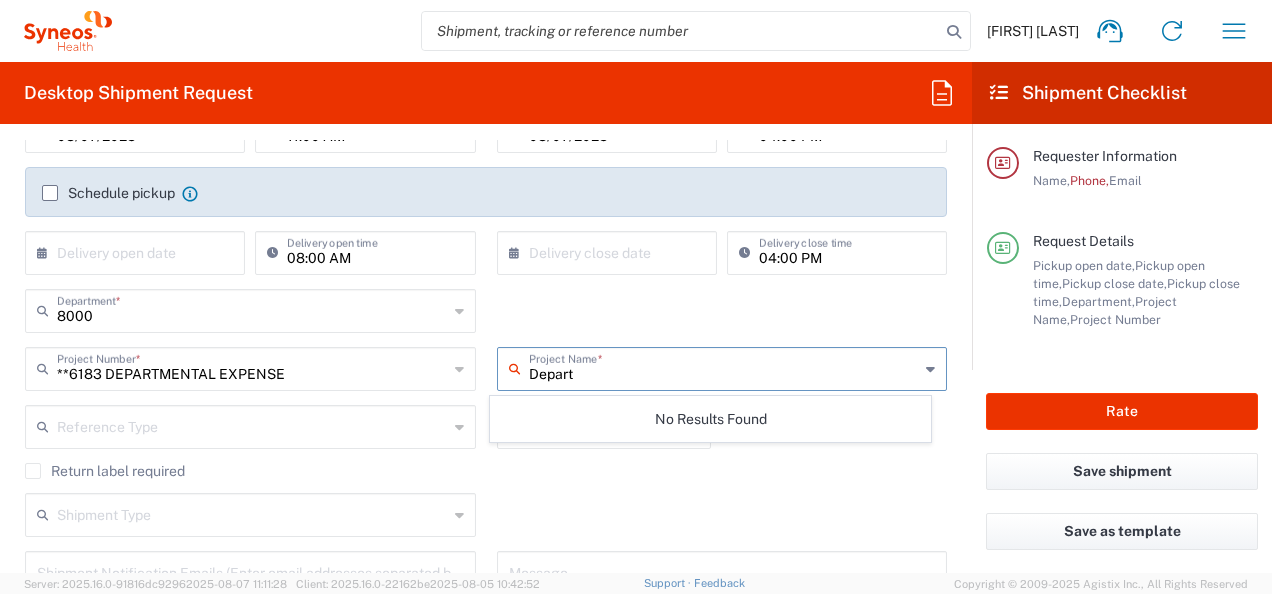 drag, startPoint x: 587, startPoint y: 379, endPoint x: 458, endPoint y: 372, distance: 129.18979 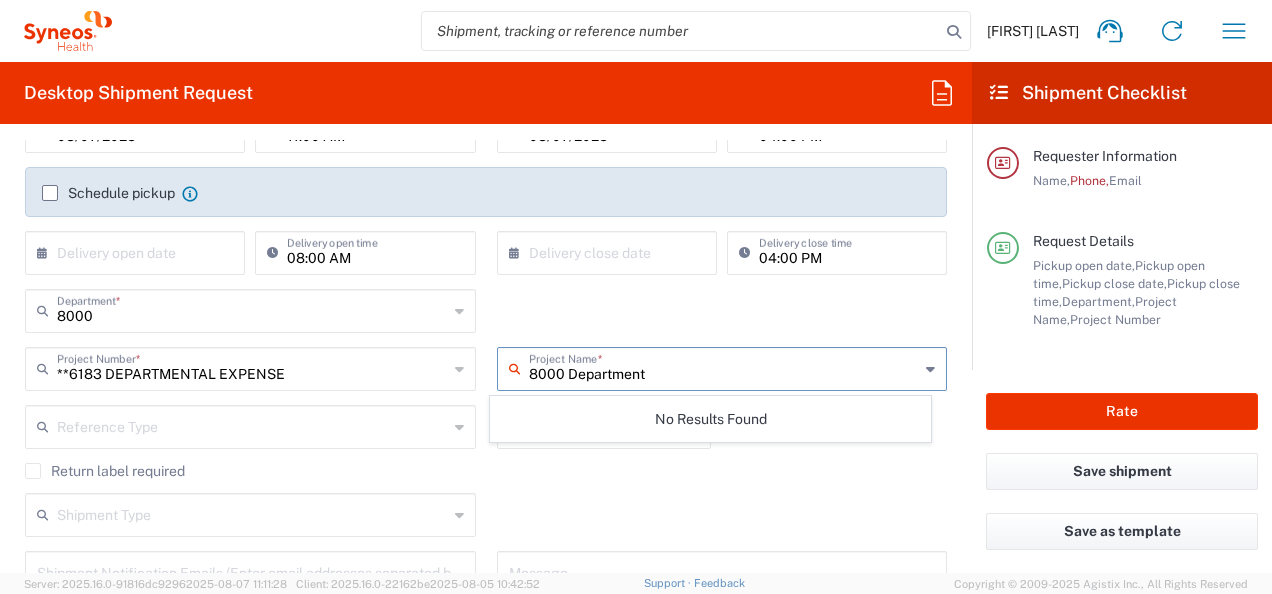 click on "8000 Department" at bounding box center [724, 367] 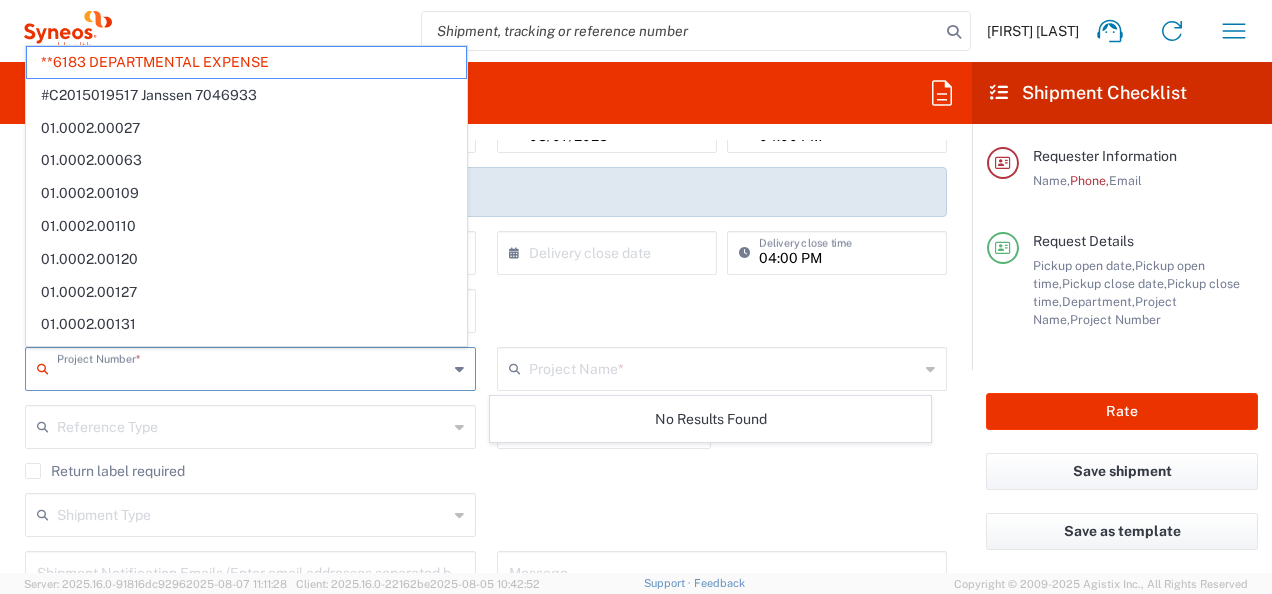 click at bounding box center (252, 367) 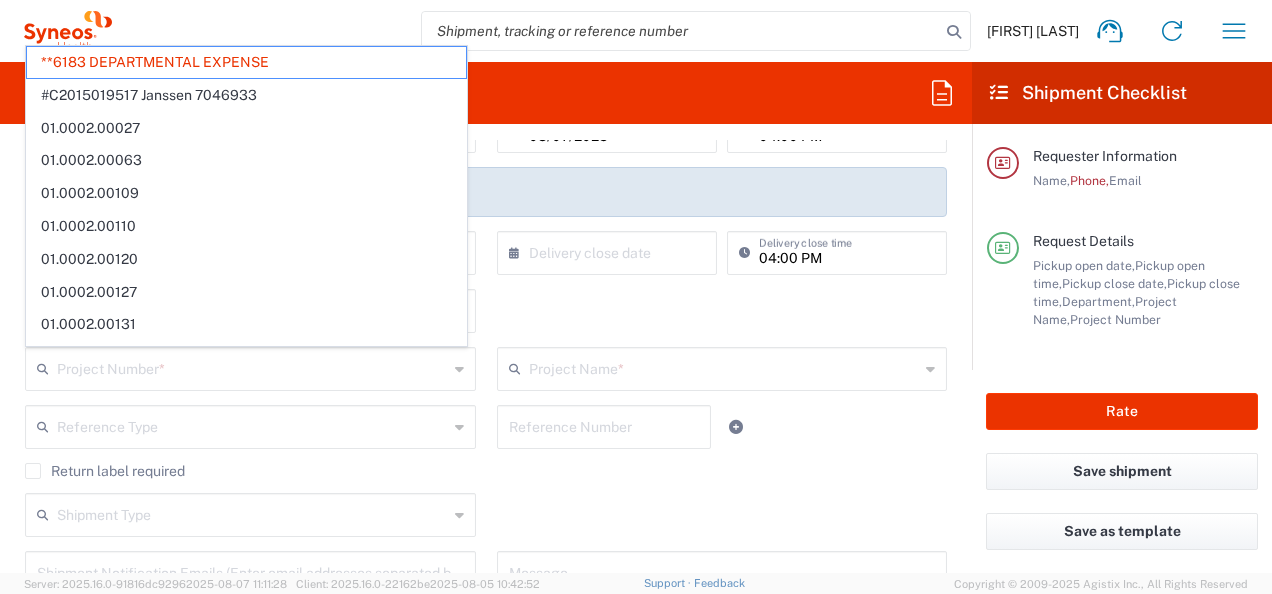 click on "**6183 DEPARTMENTAL EXPENSE  Project Number  * **6183 DEPARTMENTAL EXPENSE #C2015019517 Janssen 7046933 01.0002.00027 01.0002.00063 01.0002.00109 01.0002.00110 01.0002.00120 01.0002.00127 01.0002.00131 01.0002.00141 01.0002.00147 01.0002.00163 01.0002.00167 01.0002.00172 01.0002.00176 01.0002.00191 01.0002.00196 01.0002.00197 01.0002.00198 01.0002.00199 01.0002.00200 01.0002.00203 01.0002.00212 01.0002.00213 01.0002.00216 01.0002.00218 01.0002.00223 01.0002.00229 01.0002.00231 01.0002.00234 01.0002.00241 01.0002.00264 01.0002.00288 01.0002.00297 01.0002.00298 01.0002.00304 01.0002.00313 01.0002.00314 01.0002.00319 01.0002.00320 01.0002.00324 01.0002.00325 01.0002.00333 01.0002.00335 01.0002.00336 01.0002.00339 01.0002.00344 01.0002.00346 01.0002.00347 01.0002.00350 [NUMBER] [NAME]  Project Name  * No Results Found" 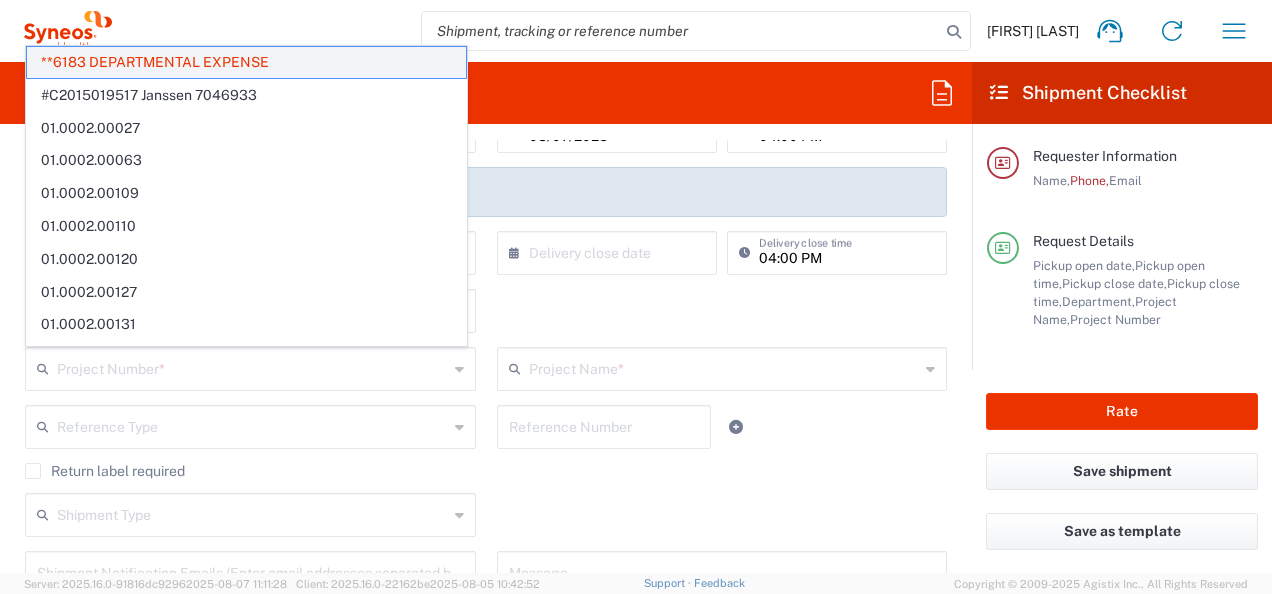 click on "**6183 DEPARTMENTAL EXPENSE" 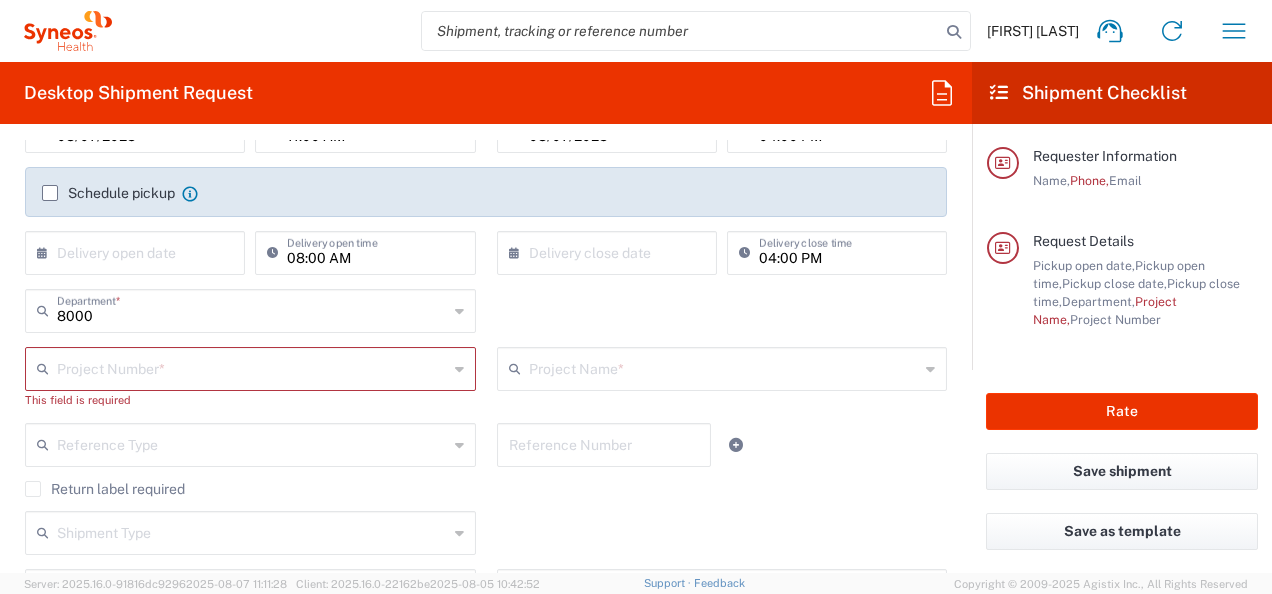 click at bounding box center [252, 367] 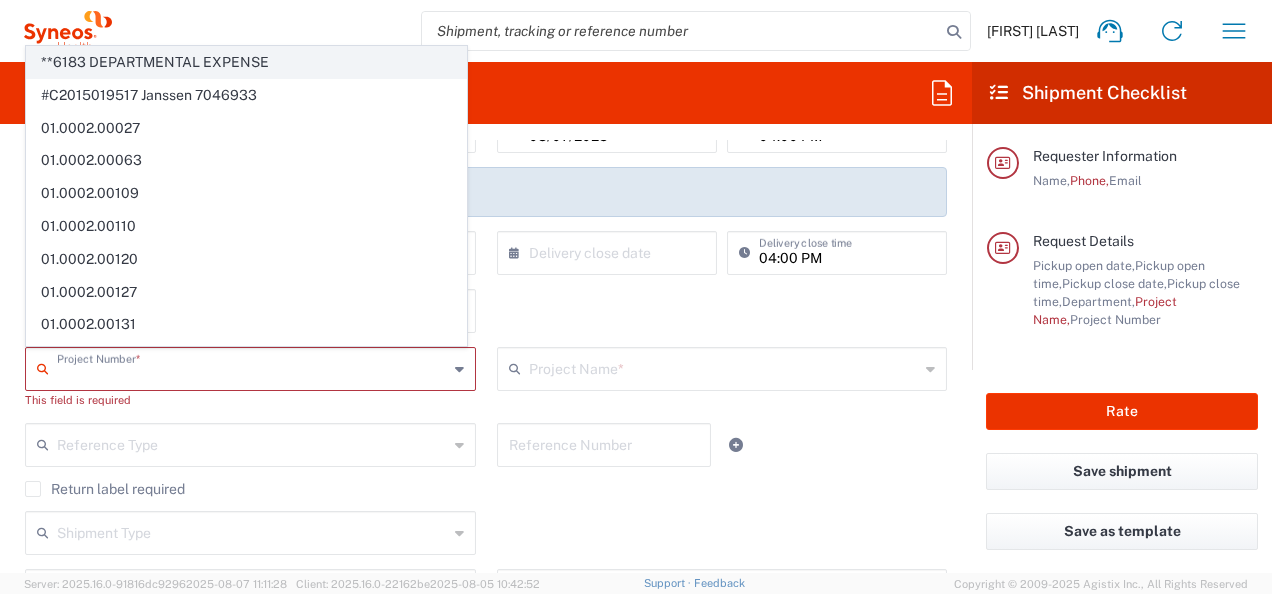 click on "**6183 DEPARTMENTAL EXPENSE" 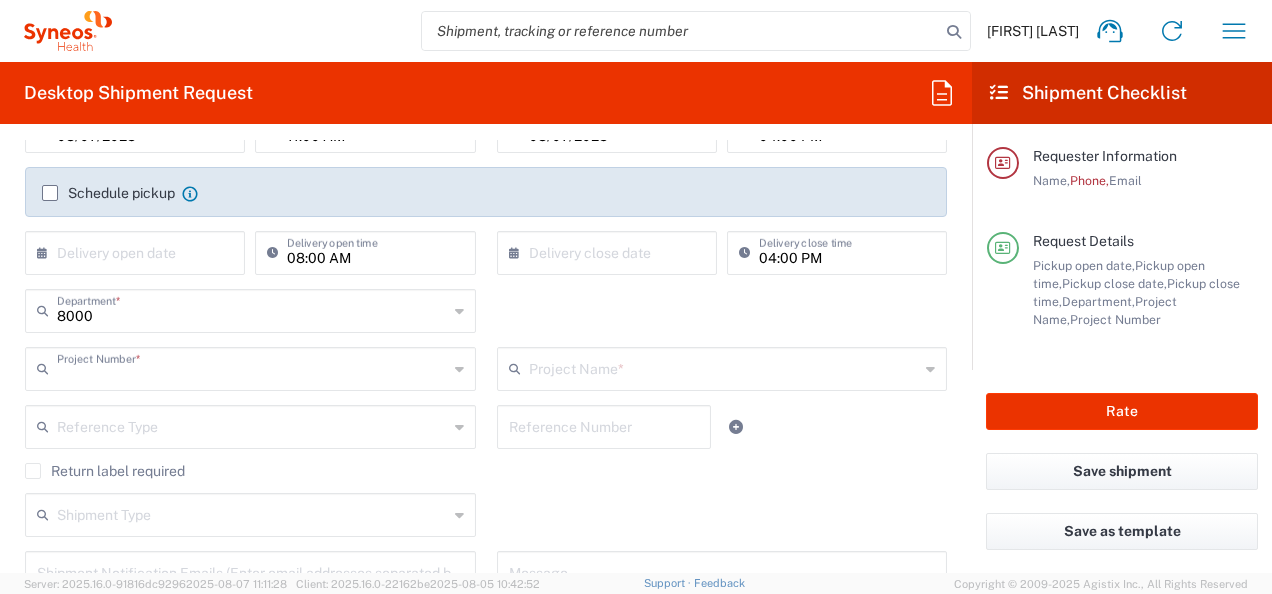 type on "**6183 DEPARTMENTAL EXPENSE" 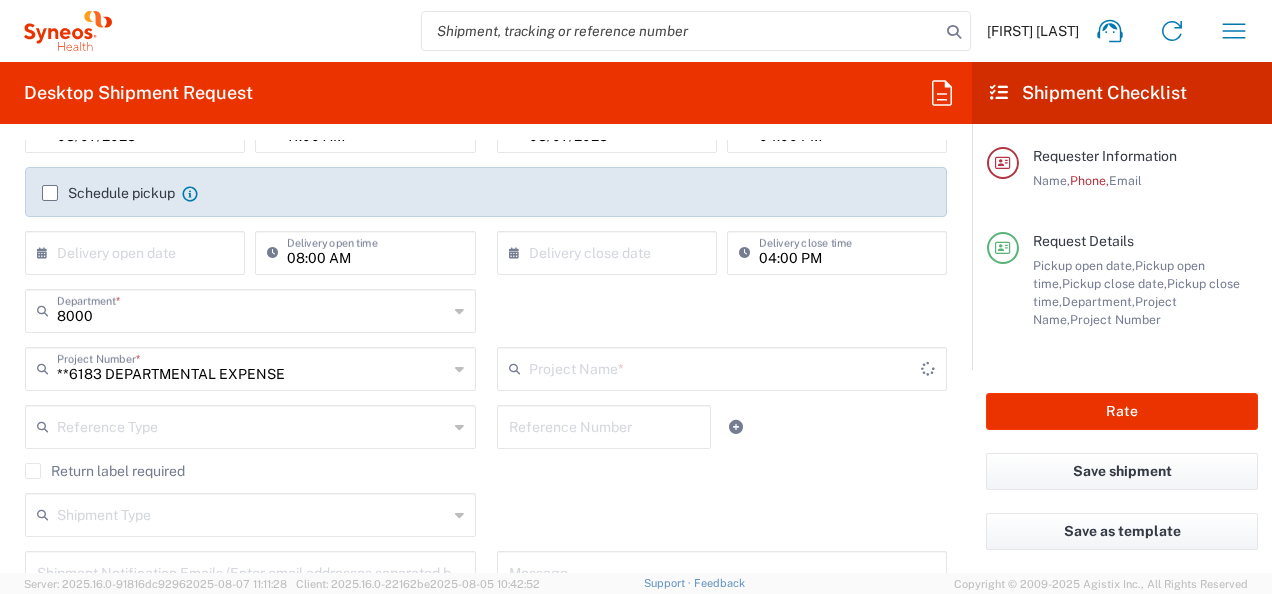 type on "6183" 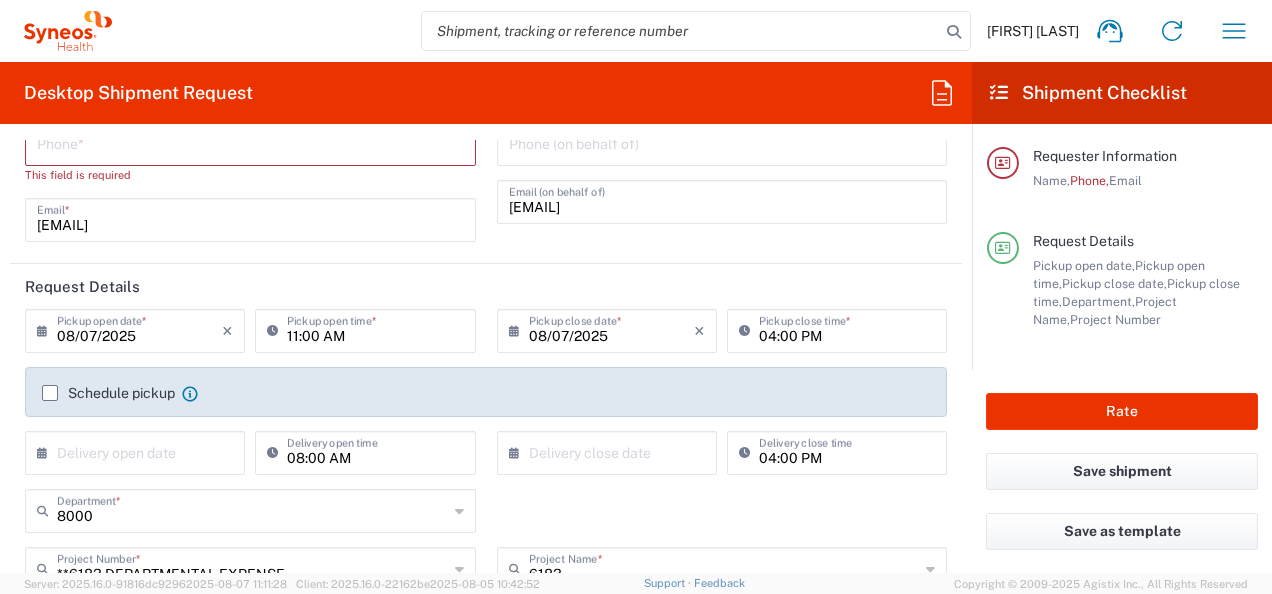 scroll, scrollTop: 0, scrollLeft: 0, axis: both 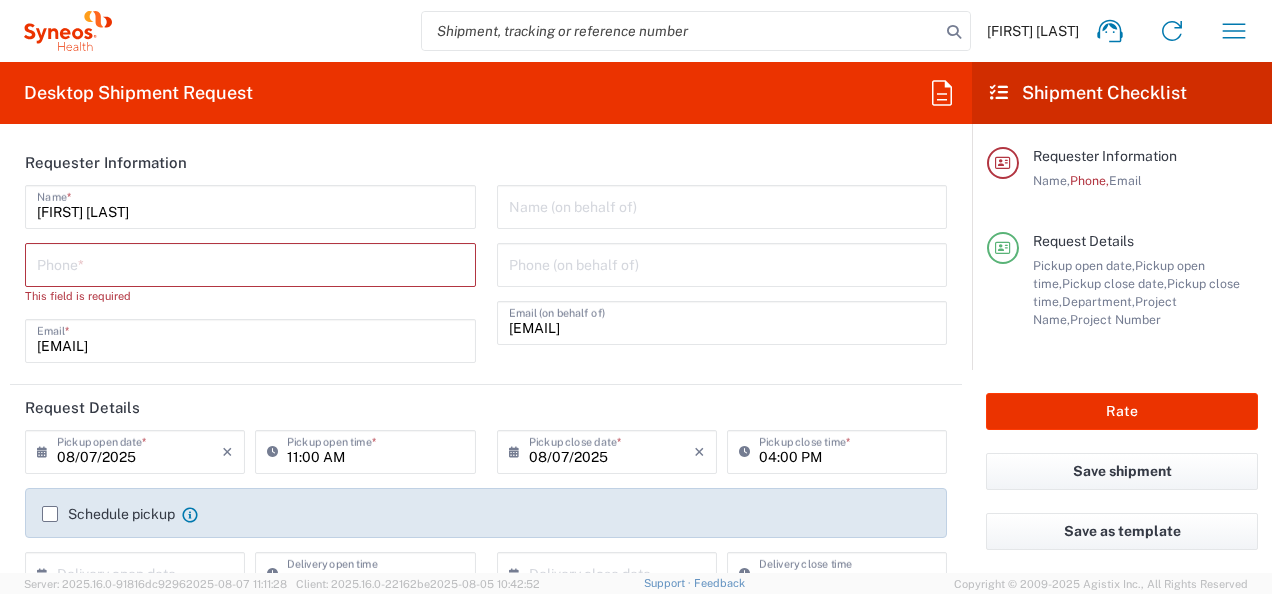 click at bounding box center (250, 263) 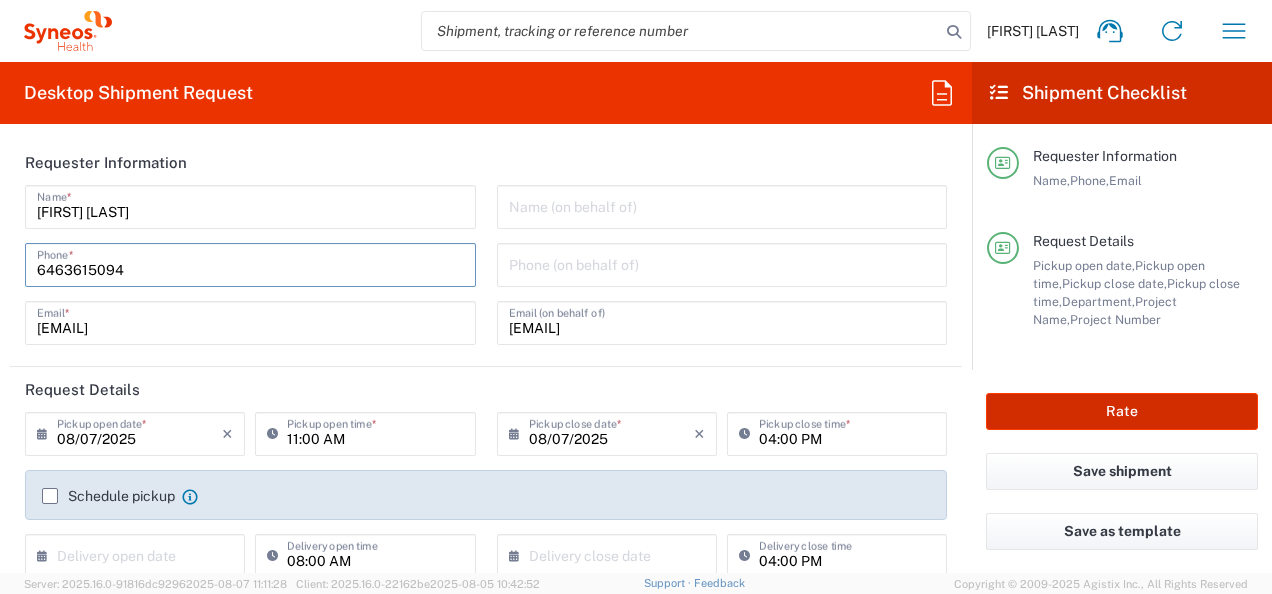 type on "2123640456" 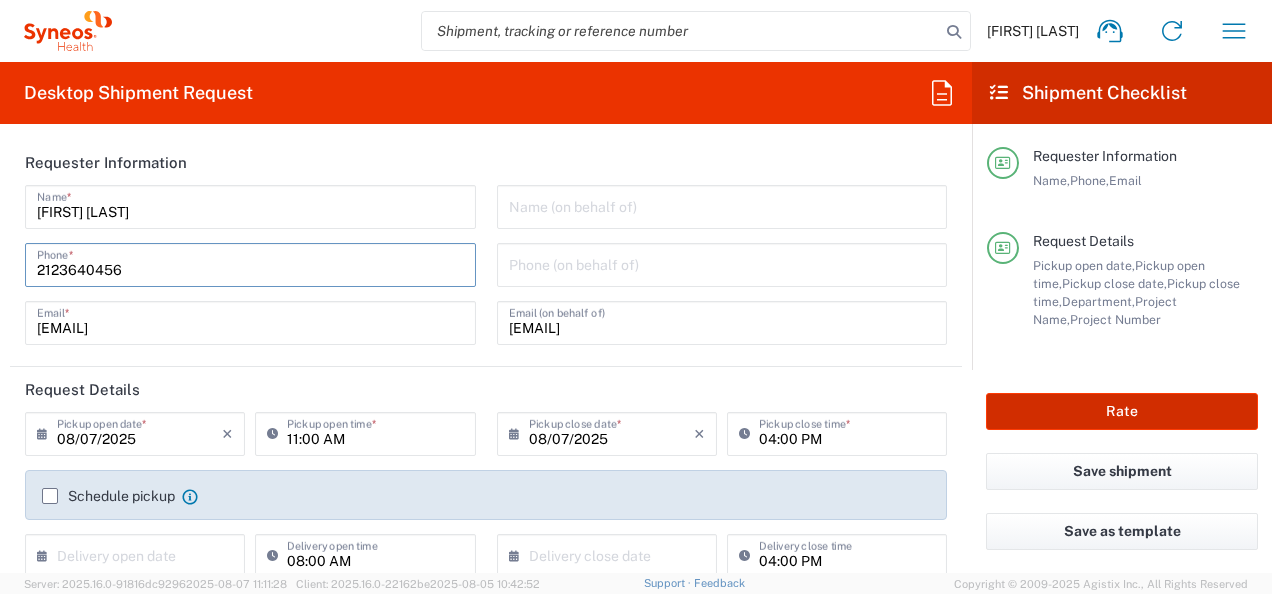 click on "Rate" 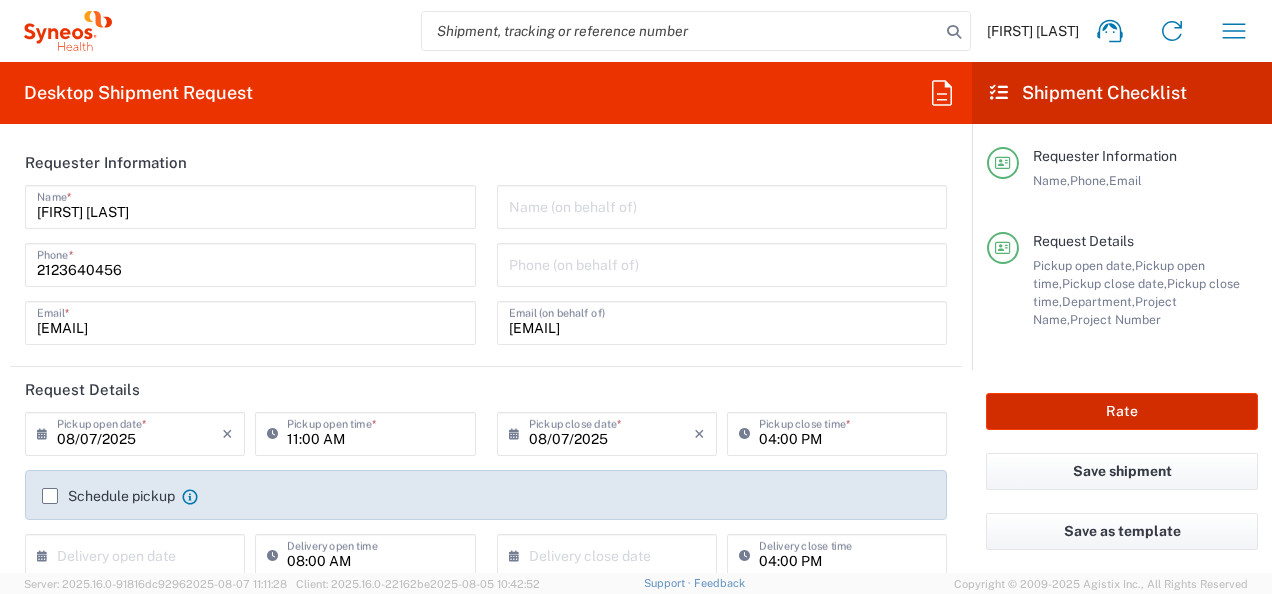 type on "**6183 DEPARTMENTAL EXPENSE" 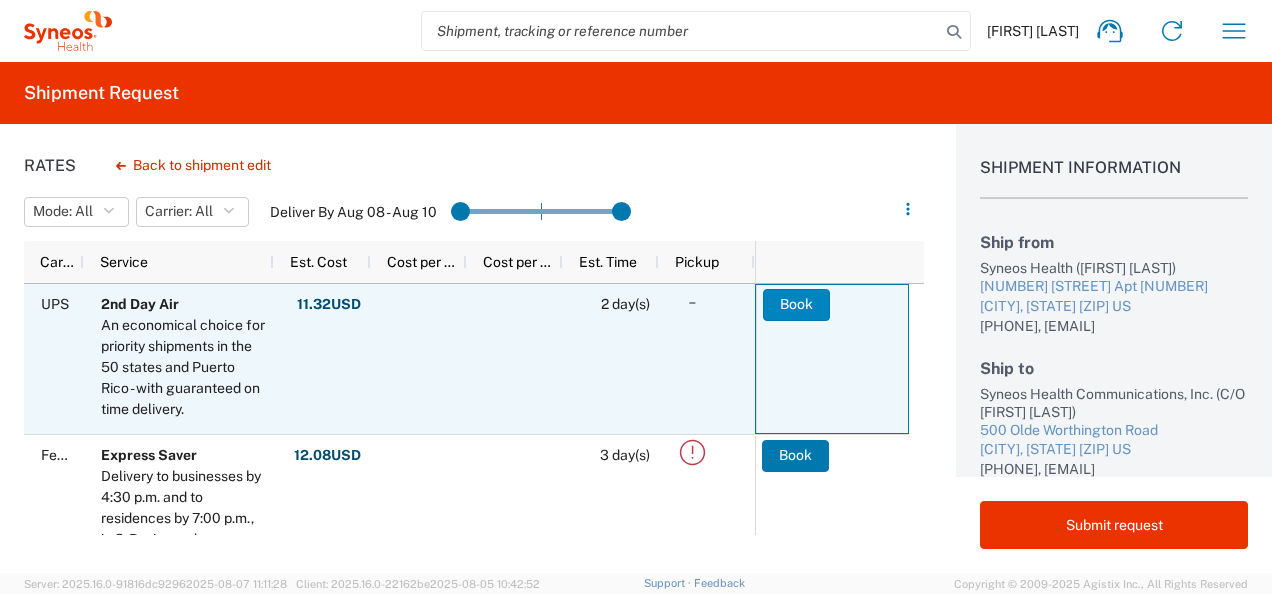 click on "Book" 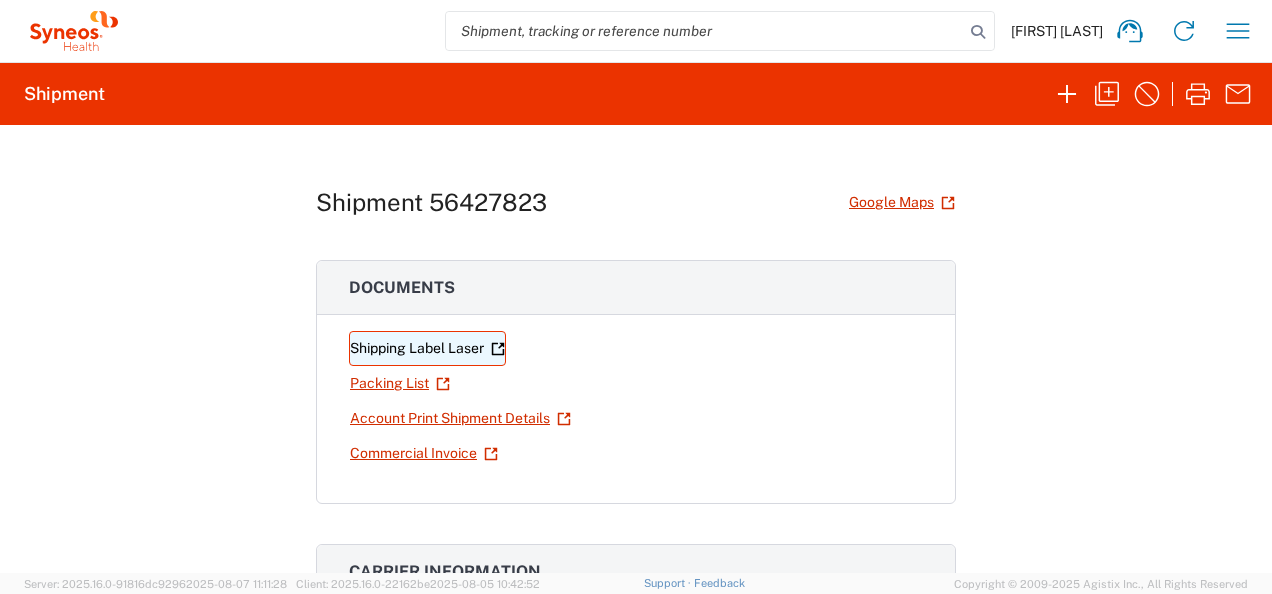 click on "Shipping Label Laser" 